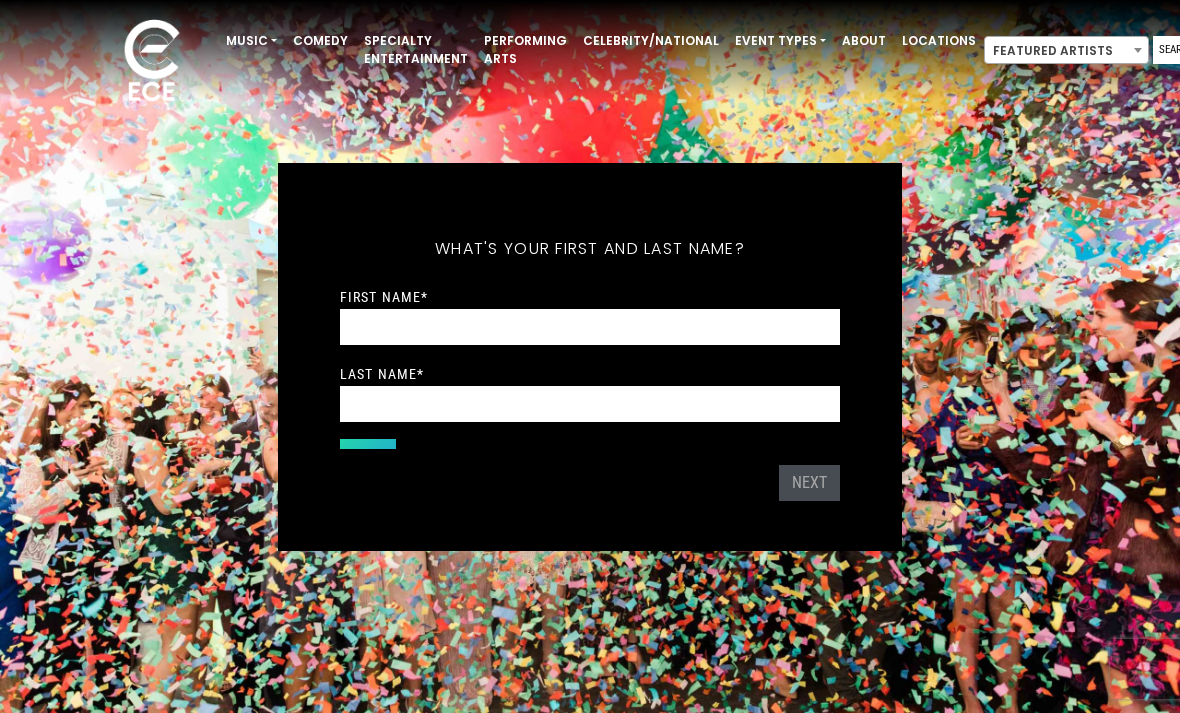 scroll, scrollTop: 0, scrollLeft: 0, axis: both 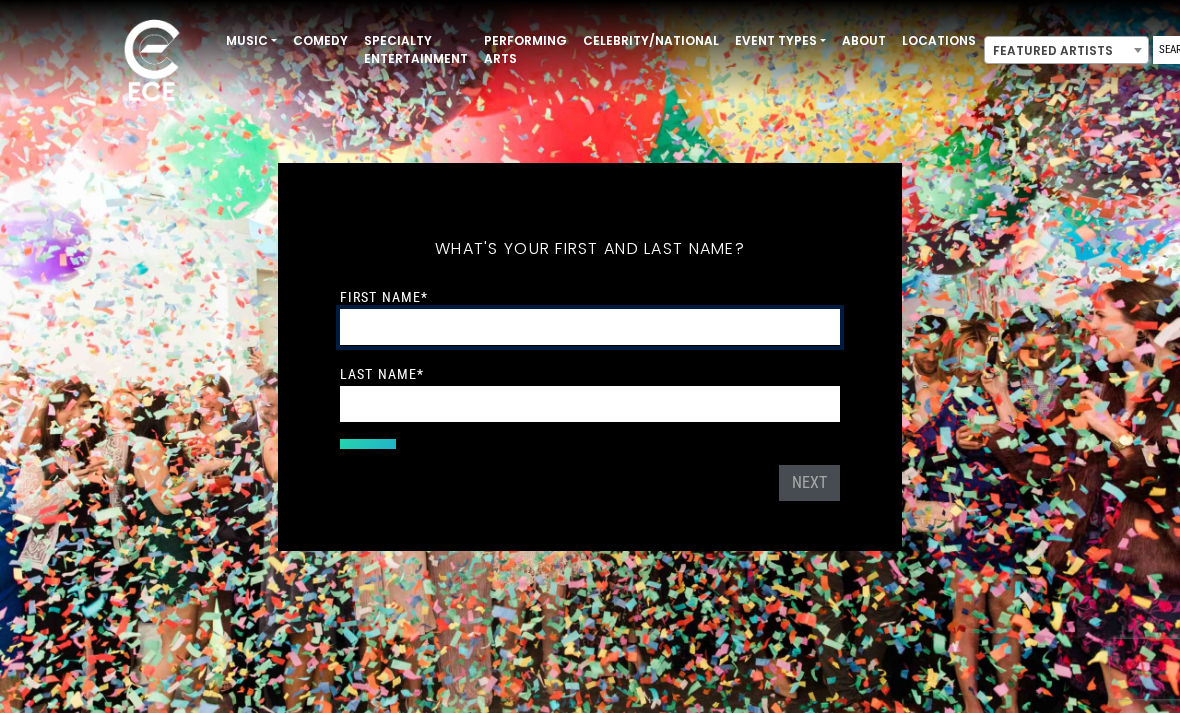 click on "First Name *" at bounding box center (590, 327) 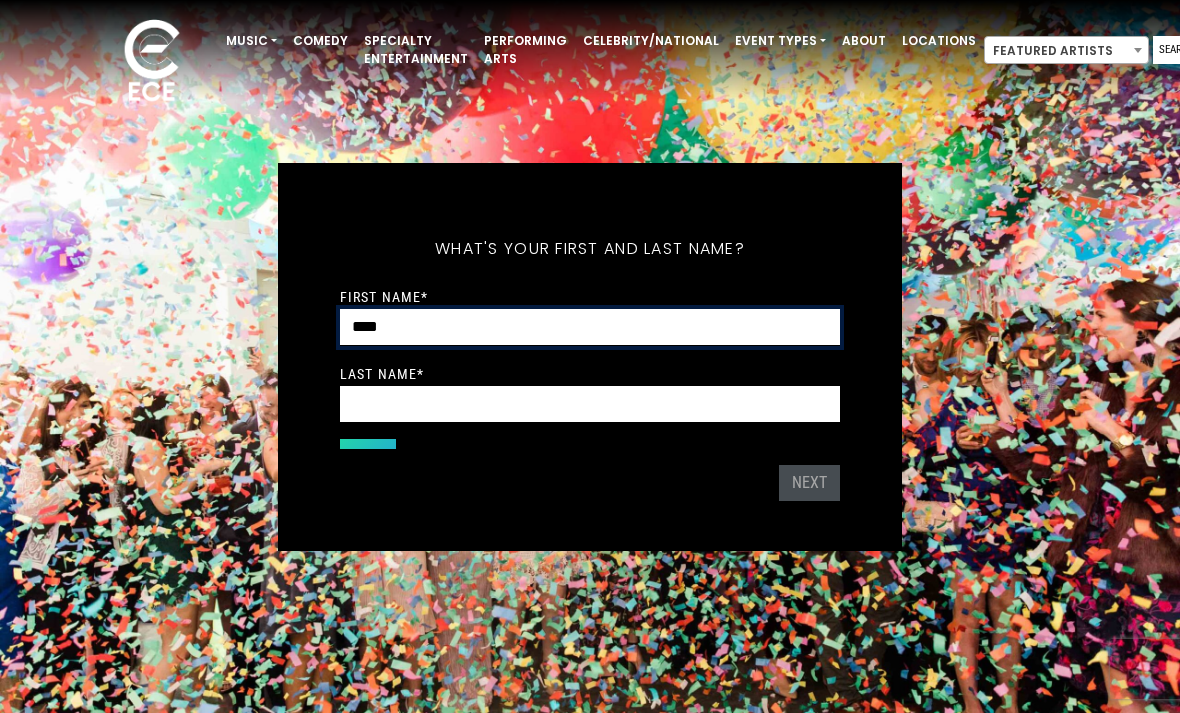 type on "****" 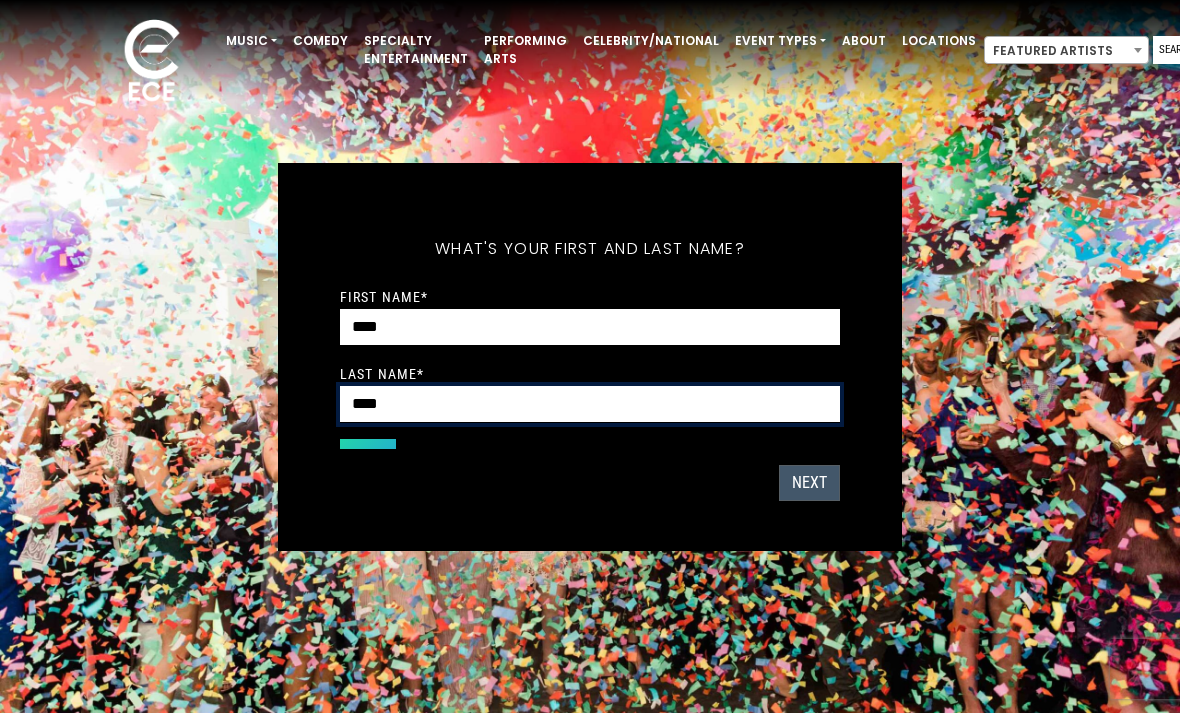 type on "****" 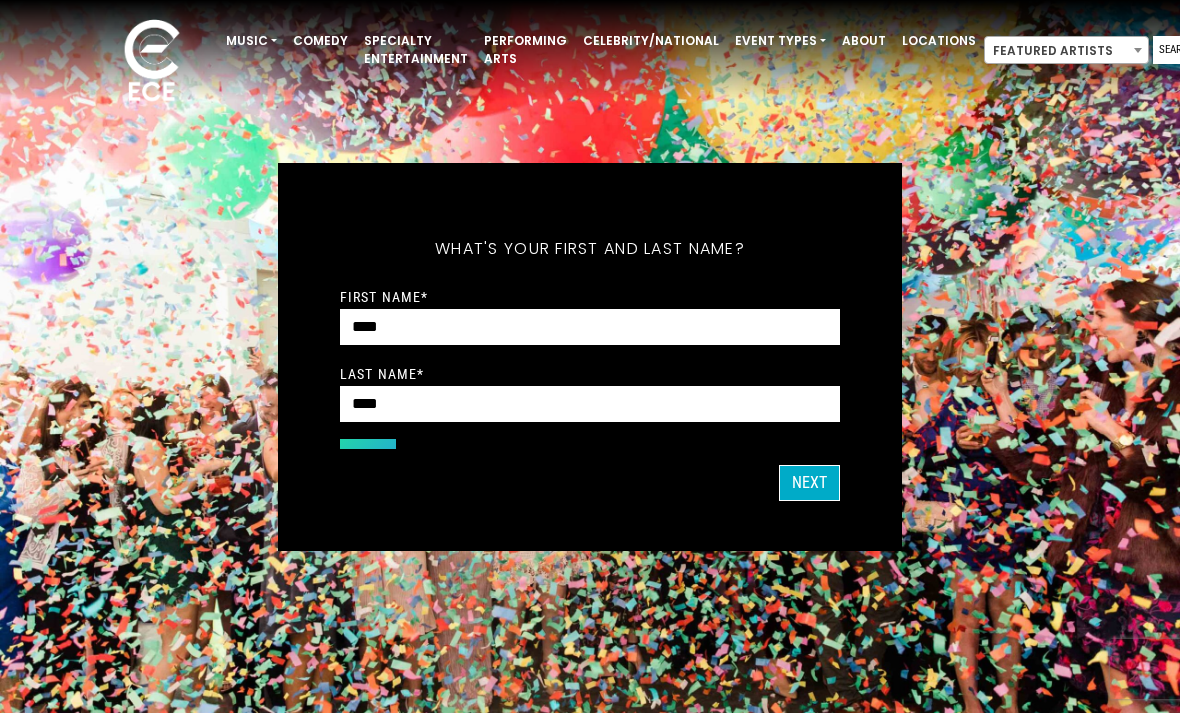 click on "Next" at bounding box center [809, 483] 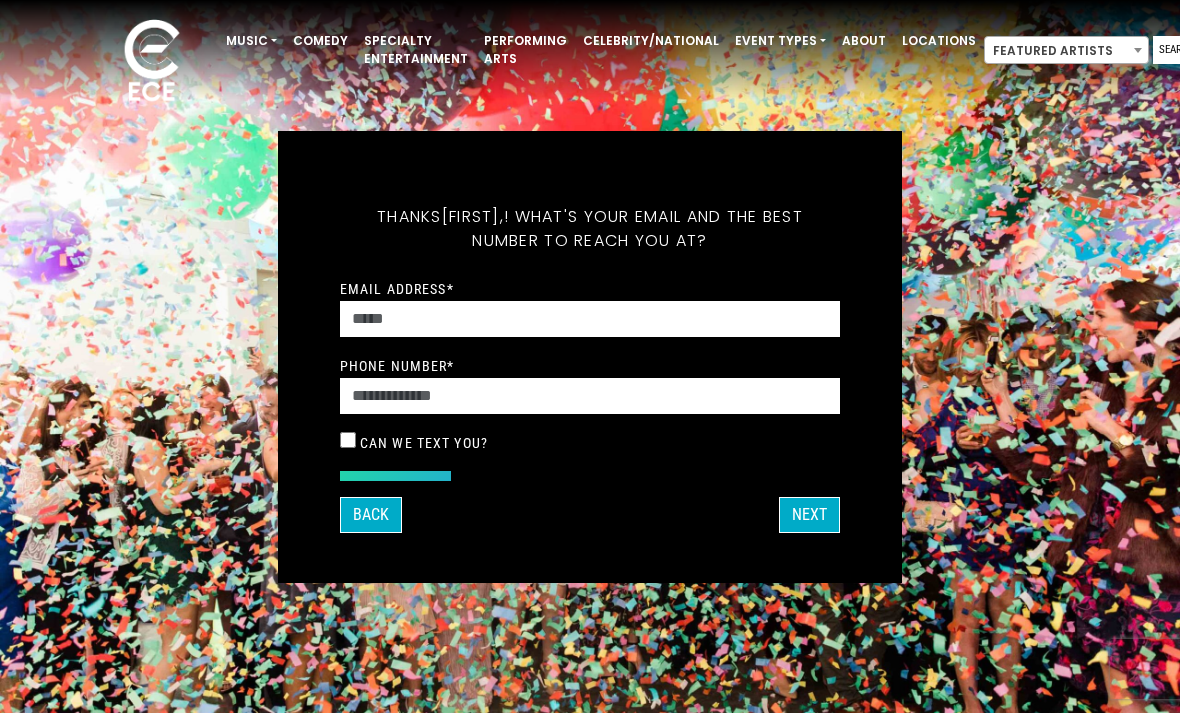 click on "Email Address *" at bounding box center [590, 307] 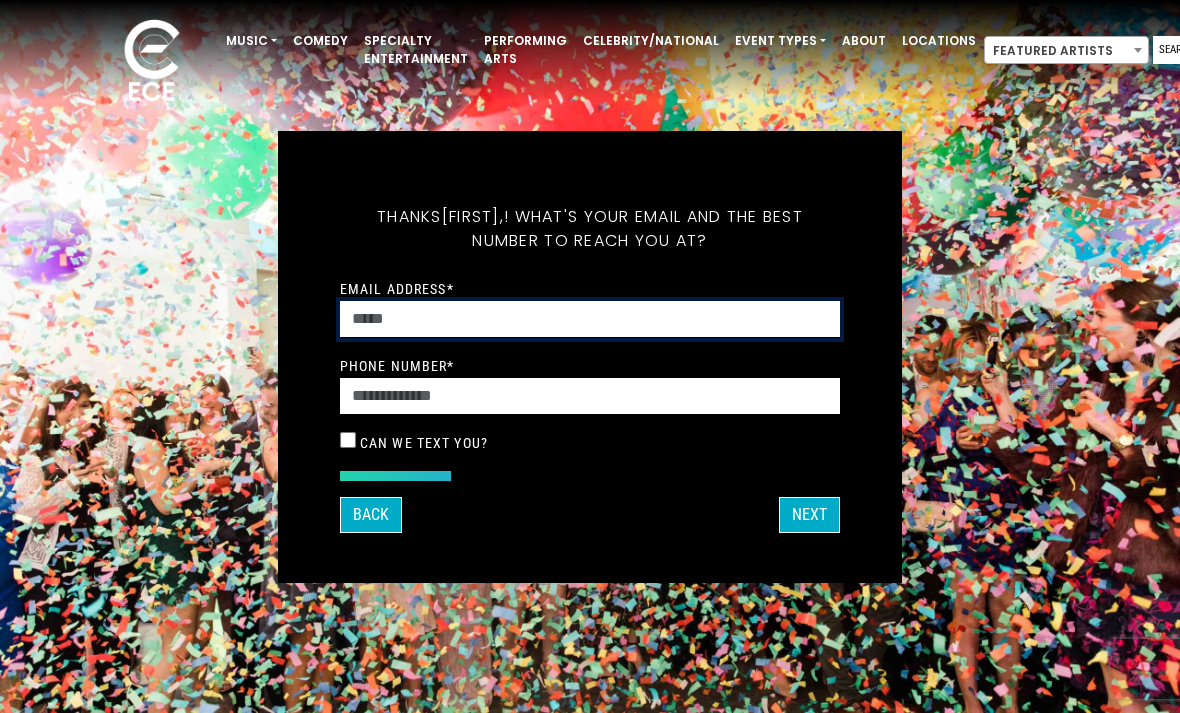 click on "Email Address *" at bounding box center [590, 319] 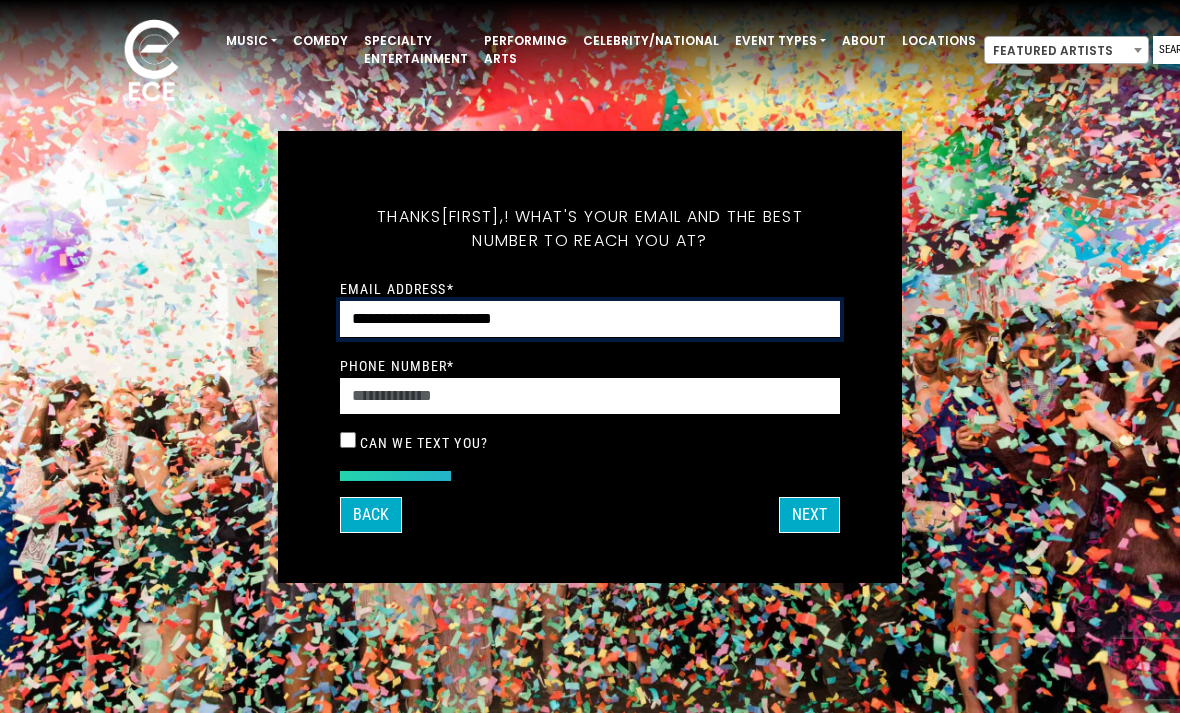 type on "**********" 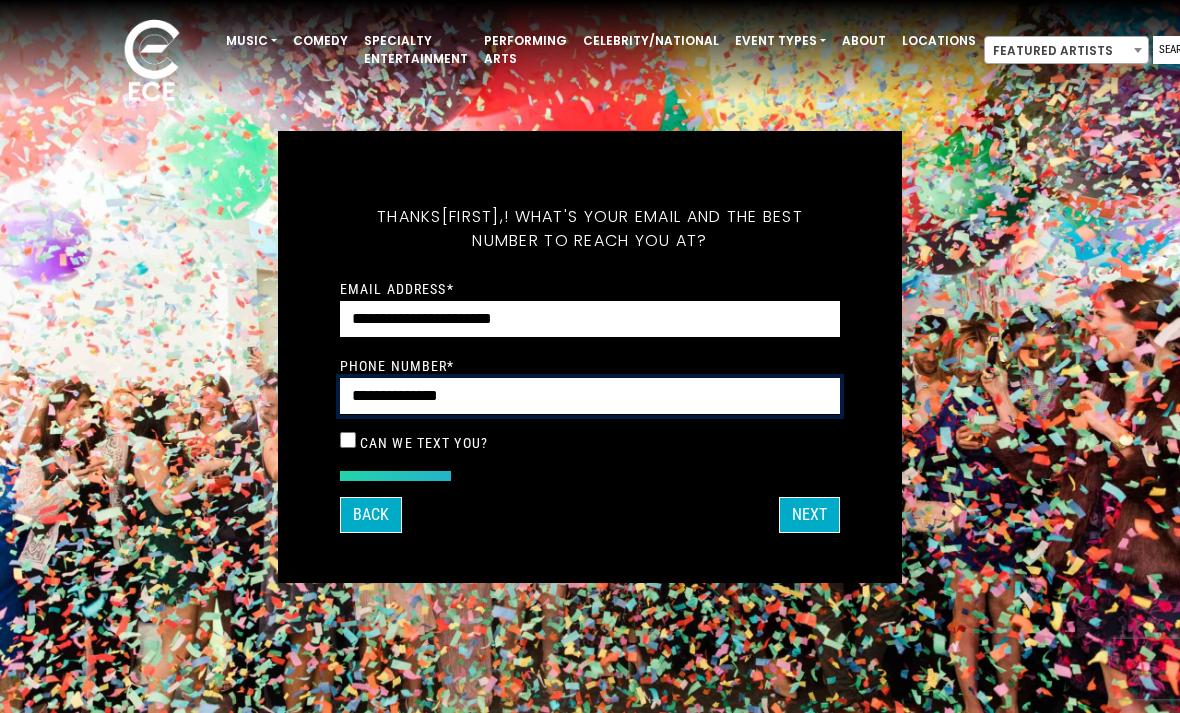 type on "**********" 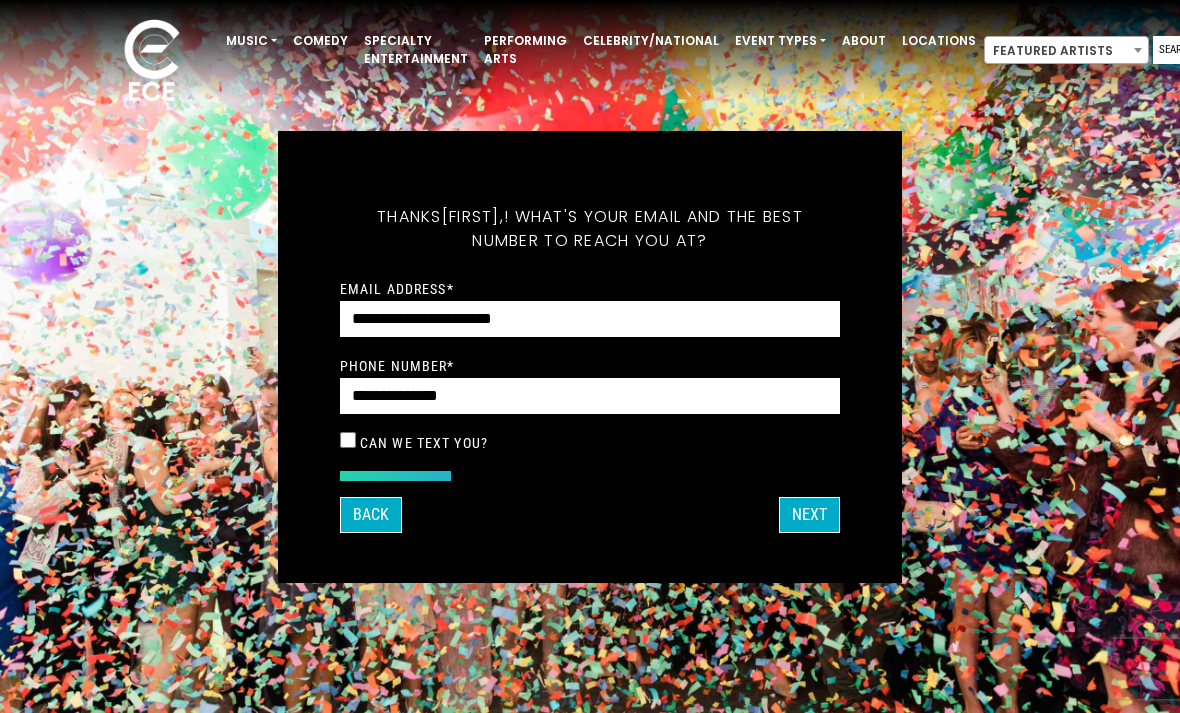 click on "Can we text you?" at bounding box center [590, 443] 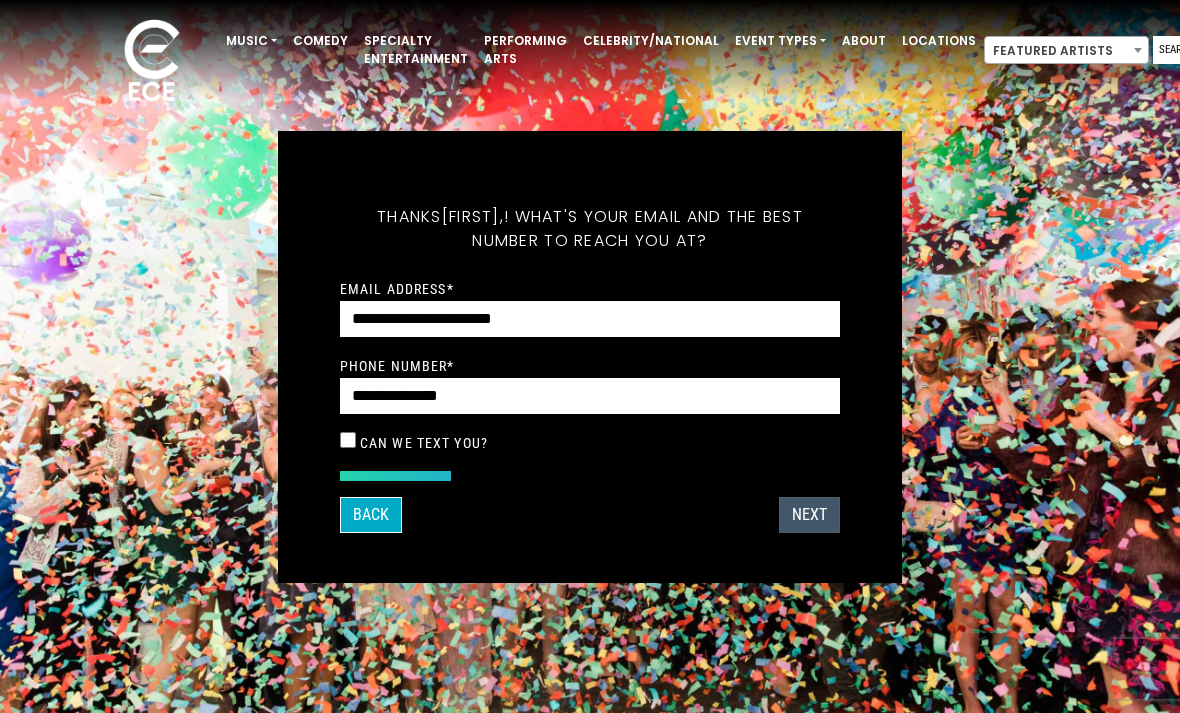 click on "Next" at bounding box center (809, 515) 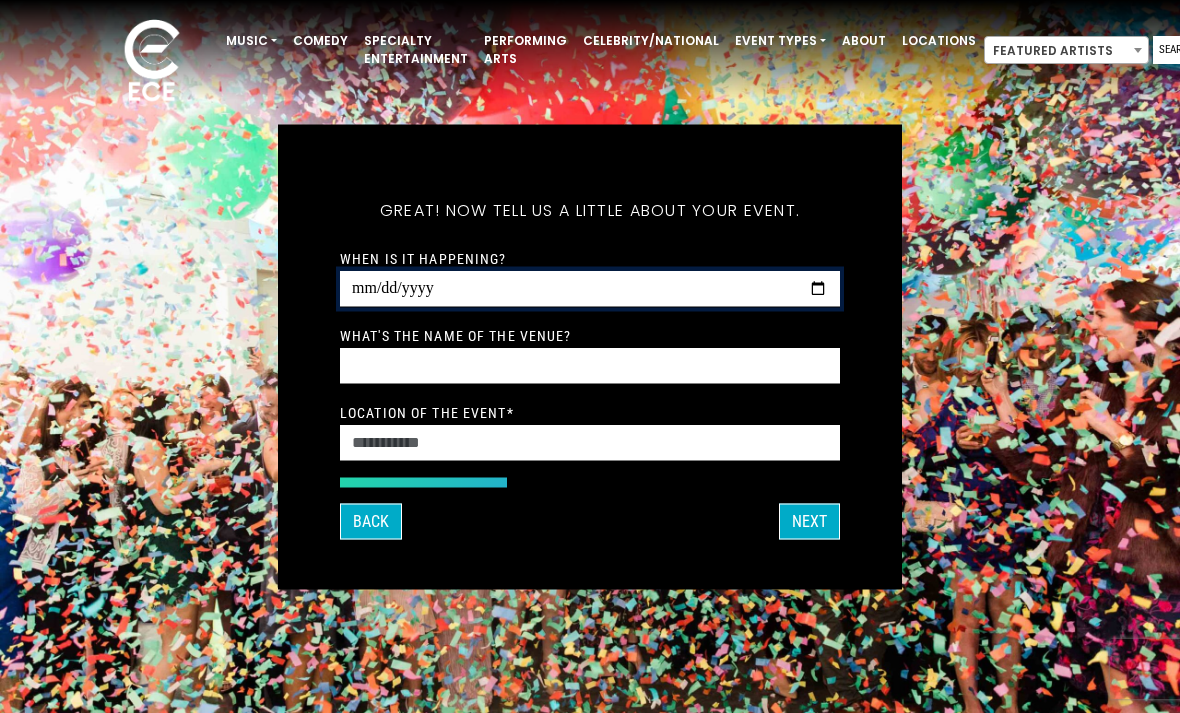 click on "**********" at bounding box center (590, 288) 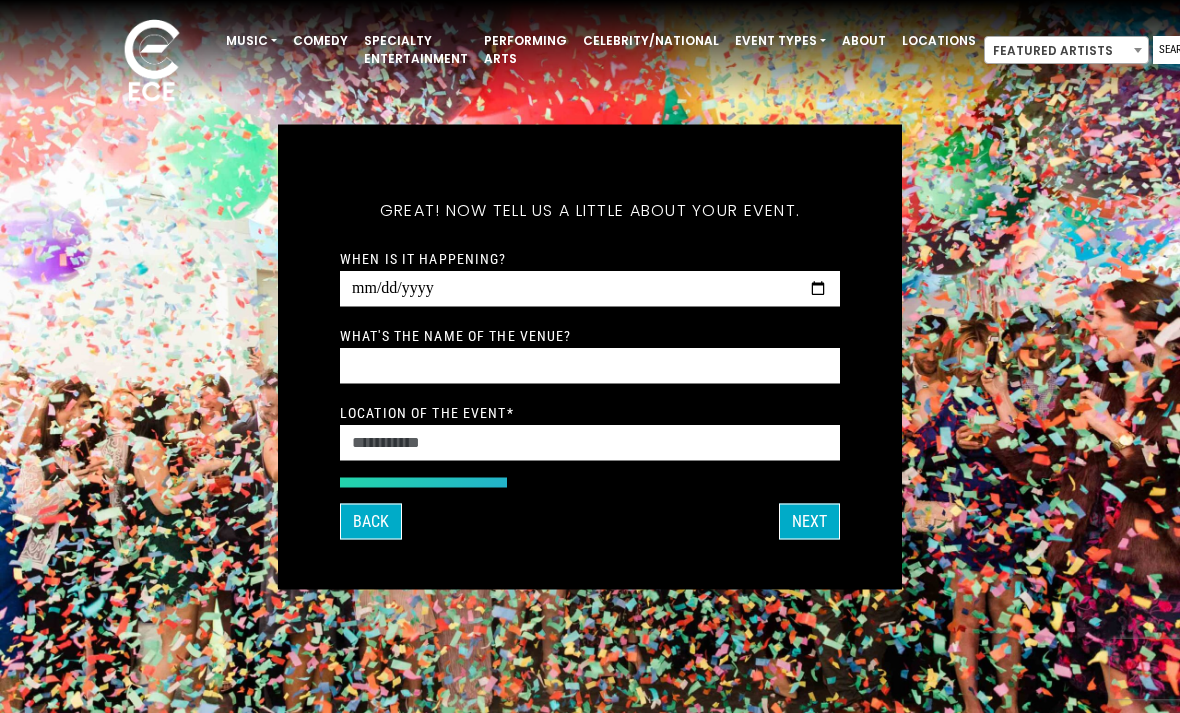 drag, startPoint x: 652, startPoint y: 272, endPoint x: 631, endPoint y: 364, distance: 94.36631 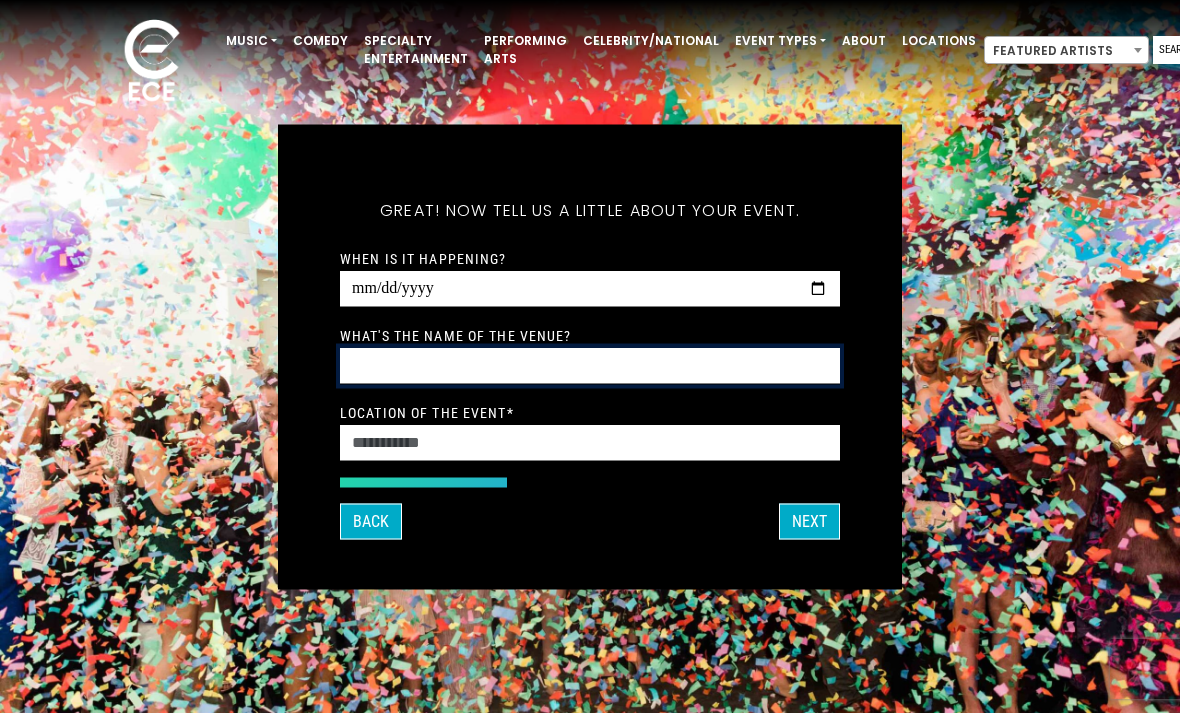 click on "What's the name of the venue?" at bounding box center [590, 365] 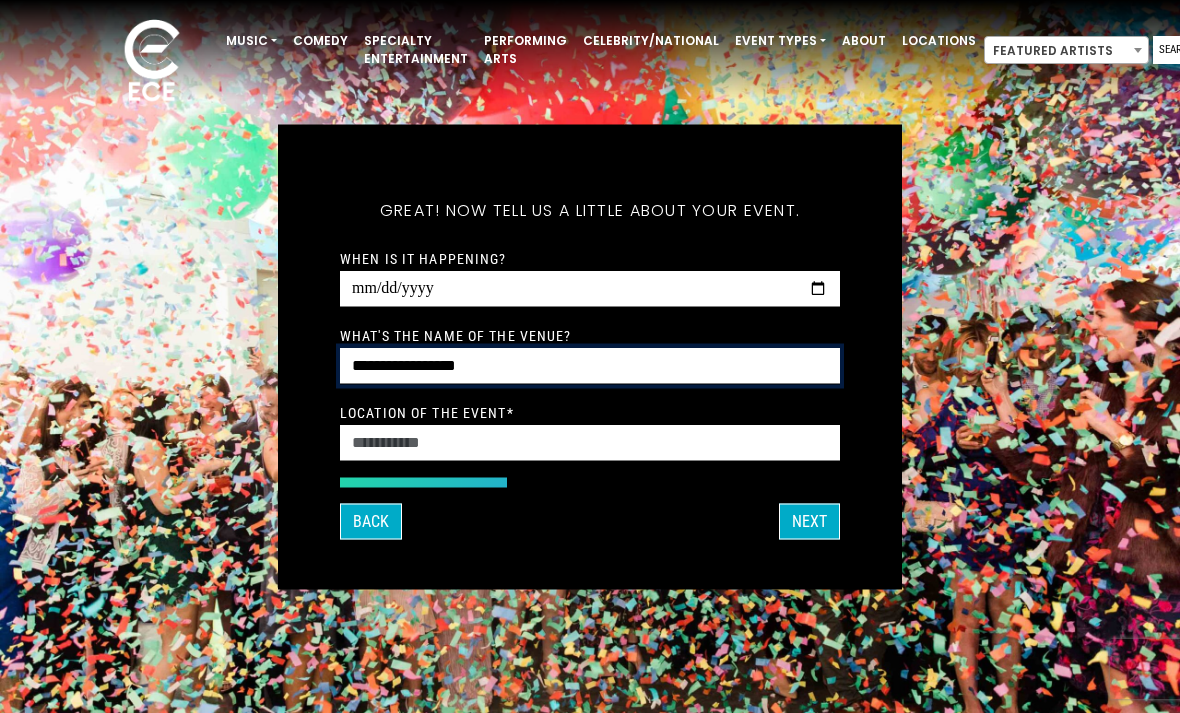 type on "**********" 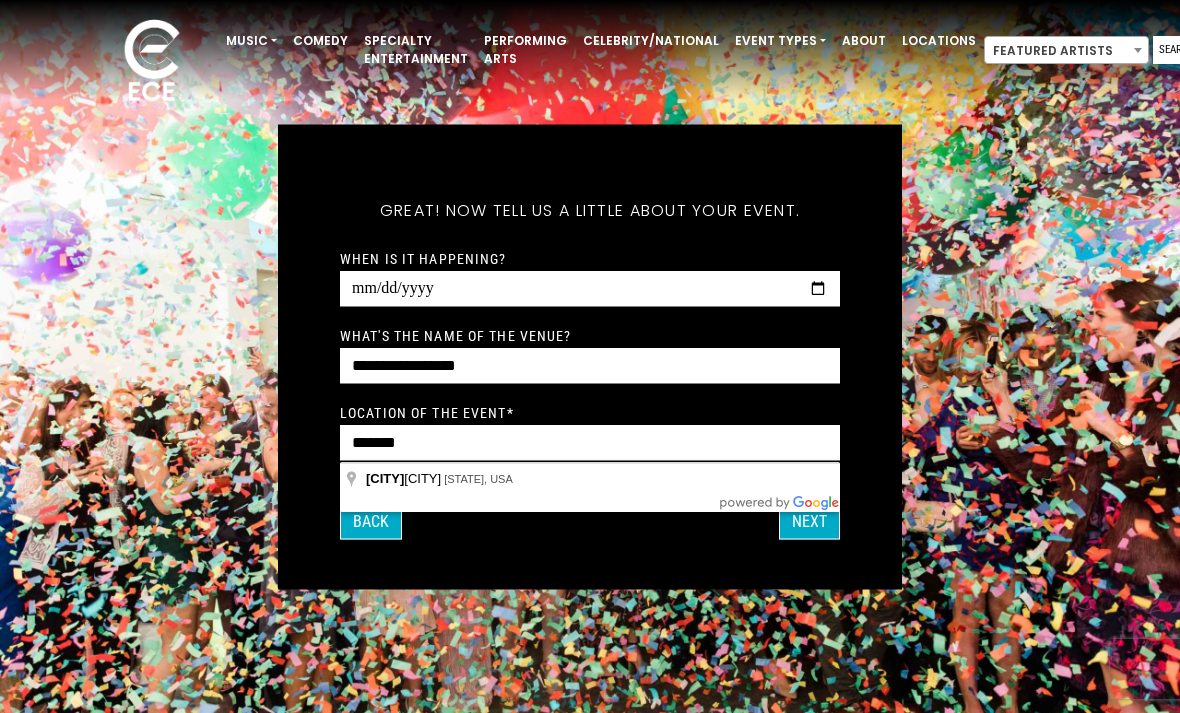 drag, startPoint x: 631, startPoint y: 364, endPoint x: 585, endPoint y: 476, distance: 121.07848 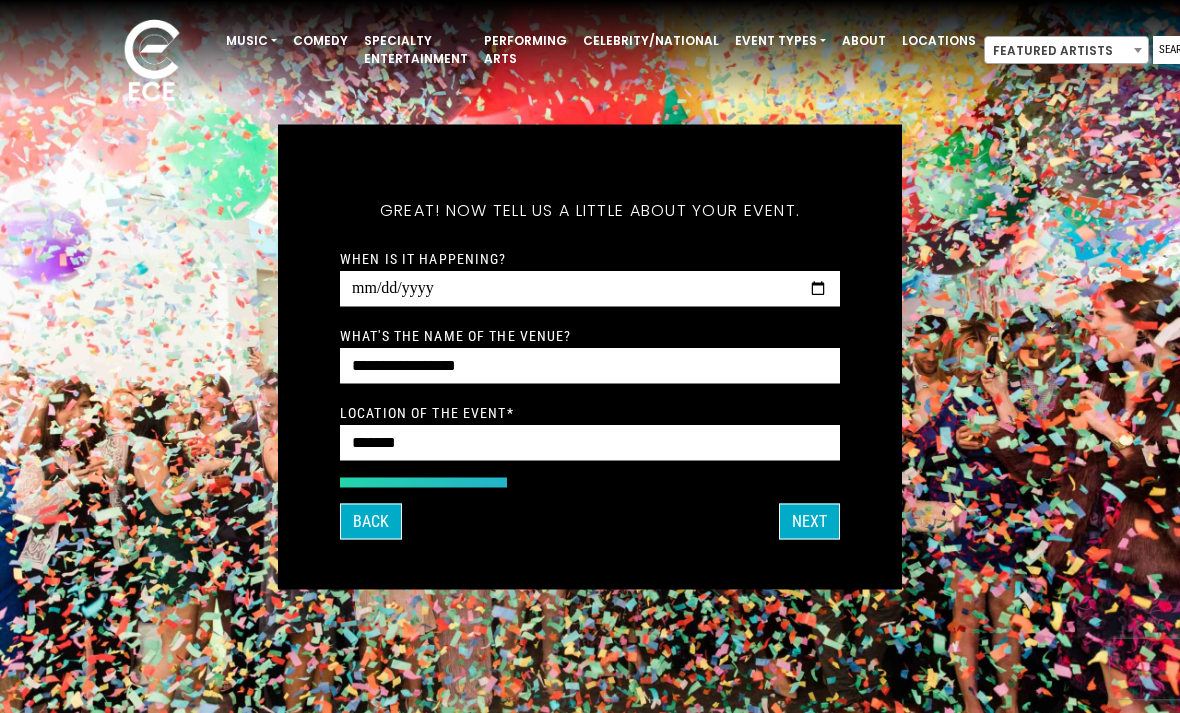 click on "**********" at bounding box center (590, 361) 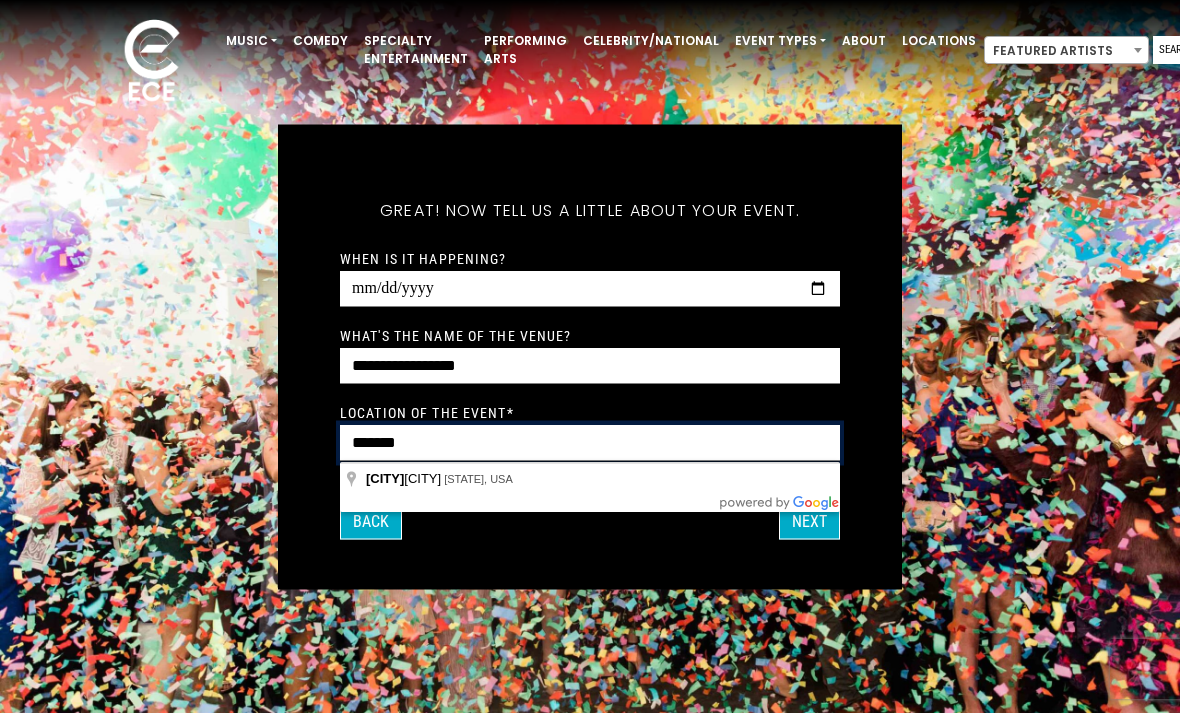 click on "*******" at bounding box center [590, 442] 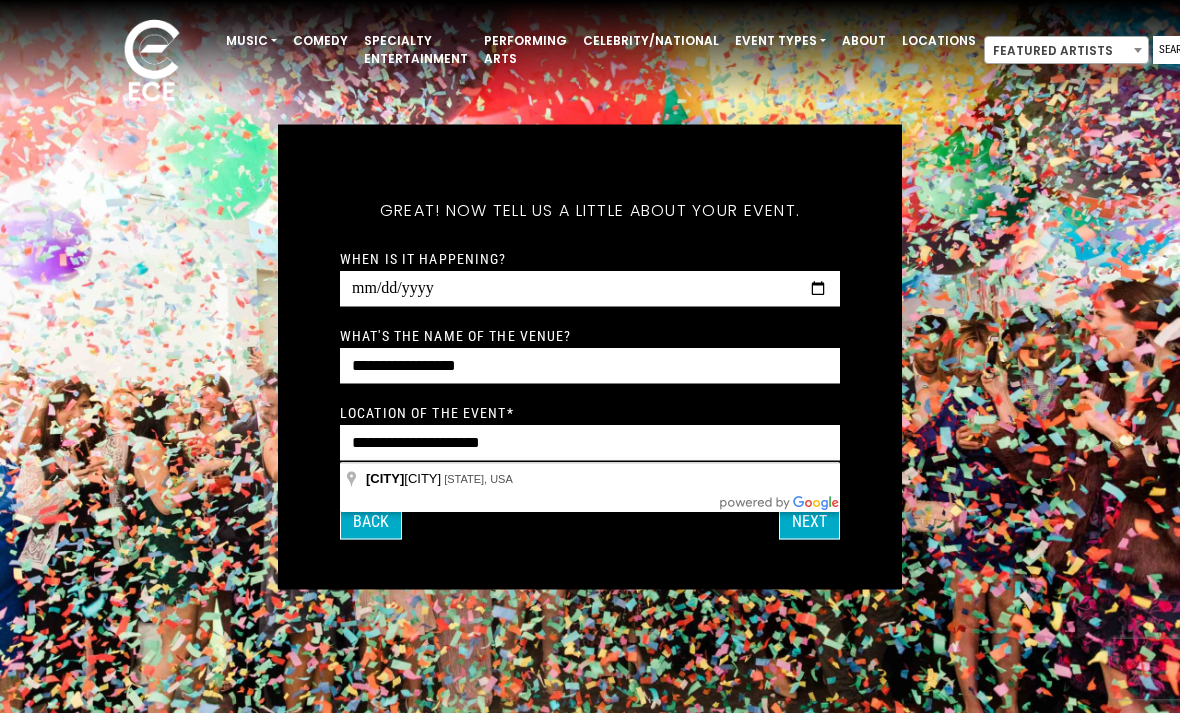 type on "**********" 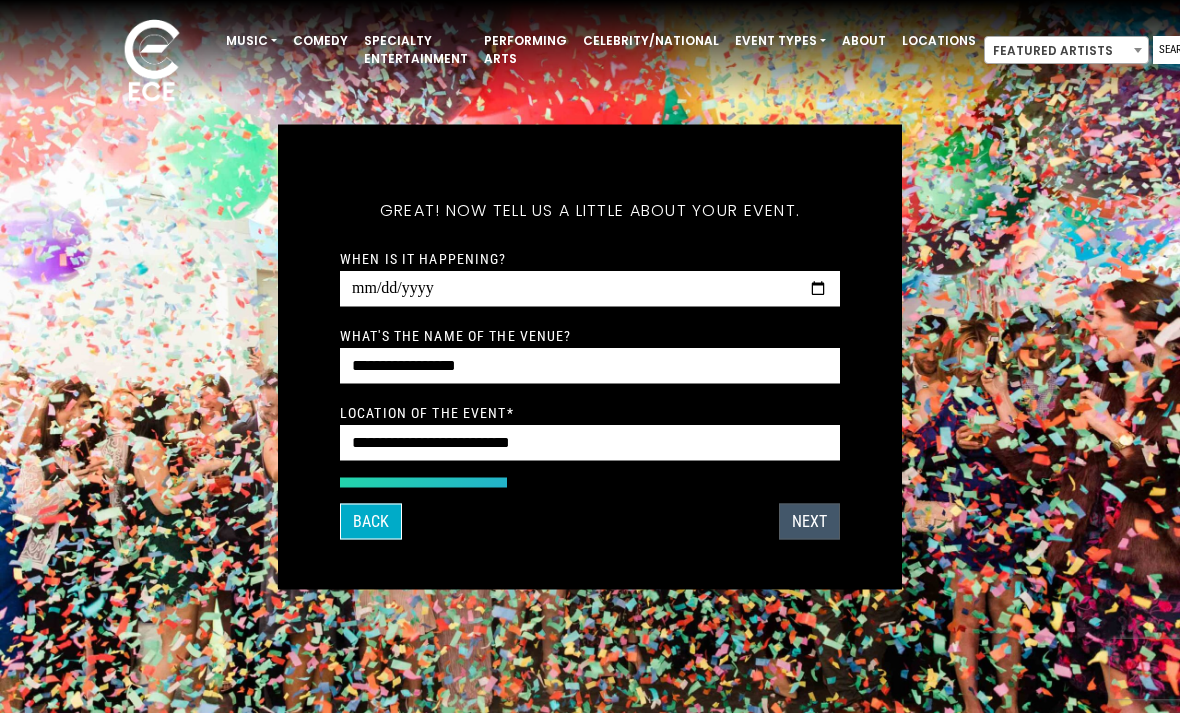 click on "Next" at bounding box center (809, 521) 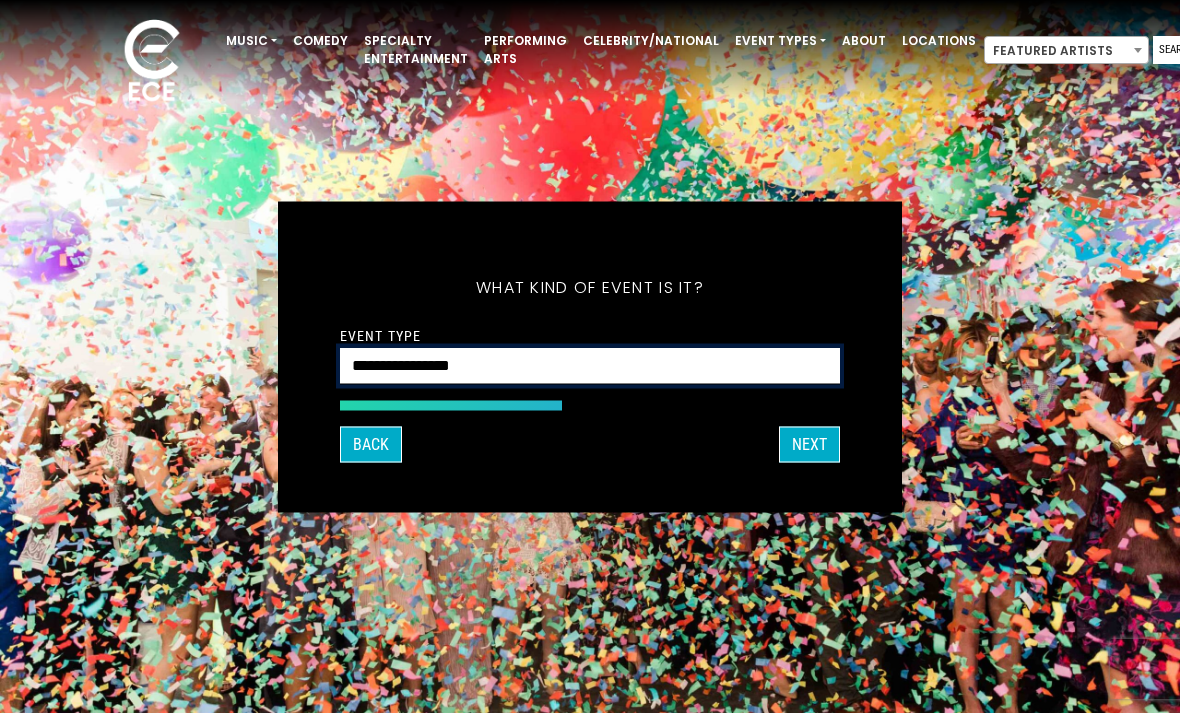 select on "*******" 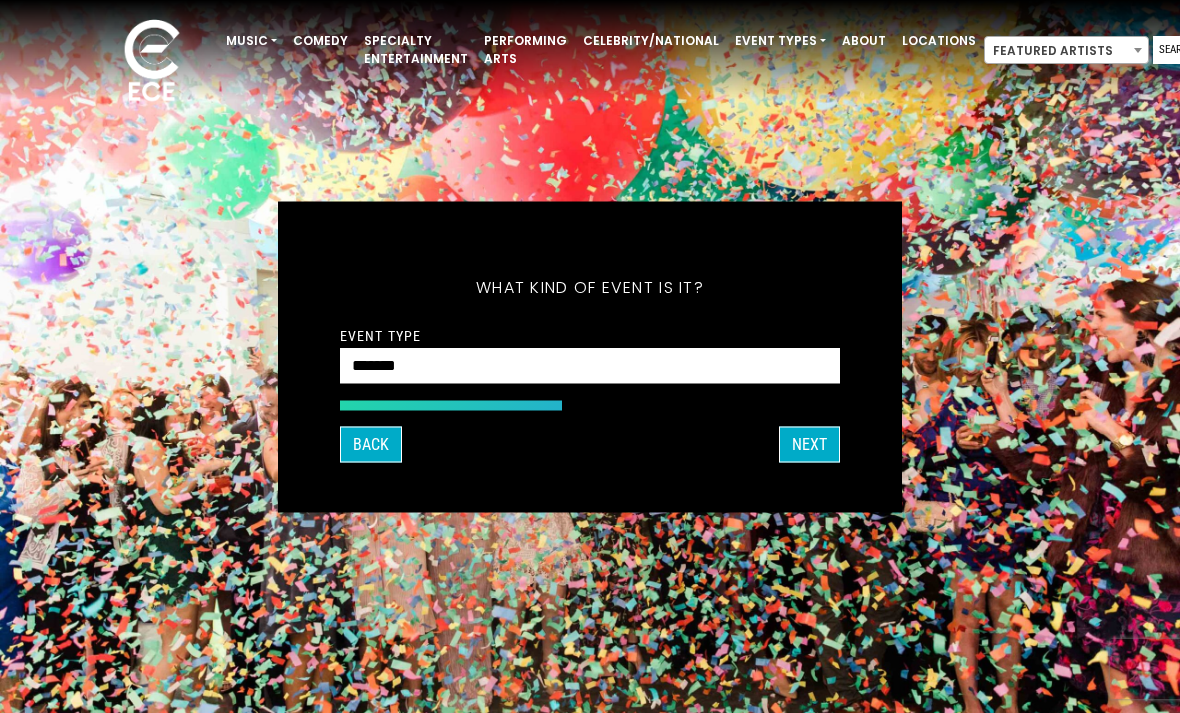 click on "Next" at bounding box center [809, 444] 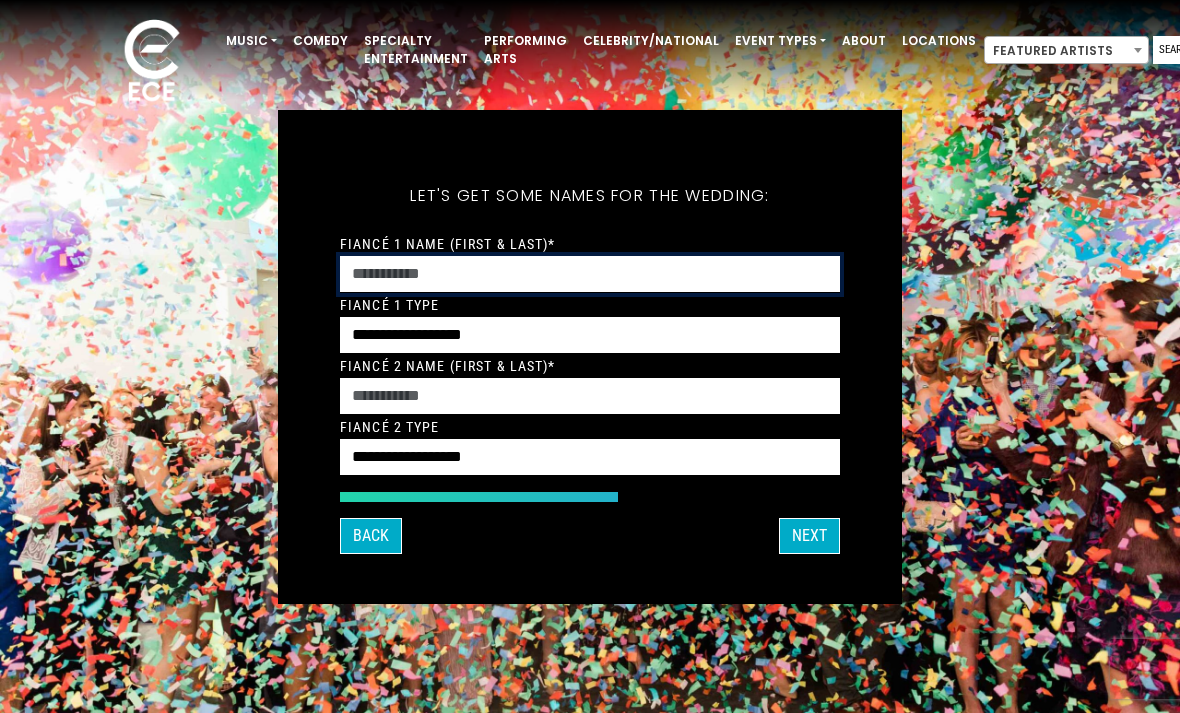 click on "Fiancé 1 Name (First & Last)*" at bounding box center [590, 274] 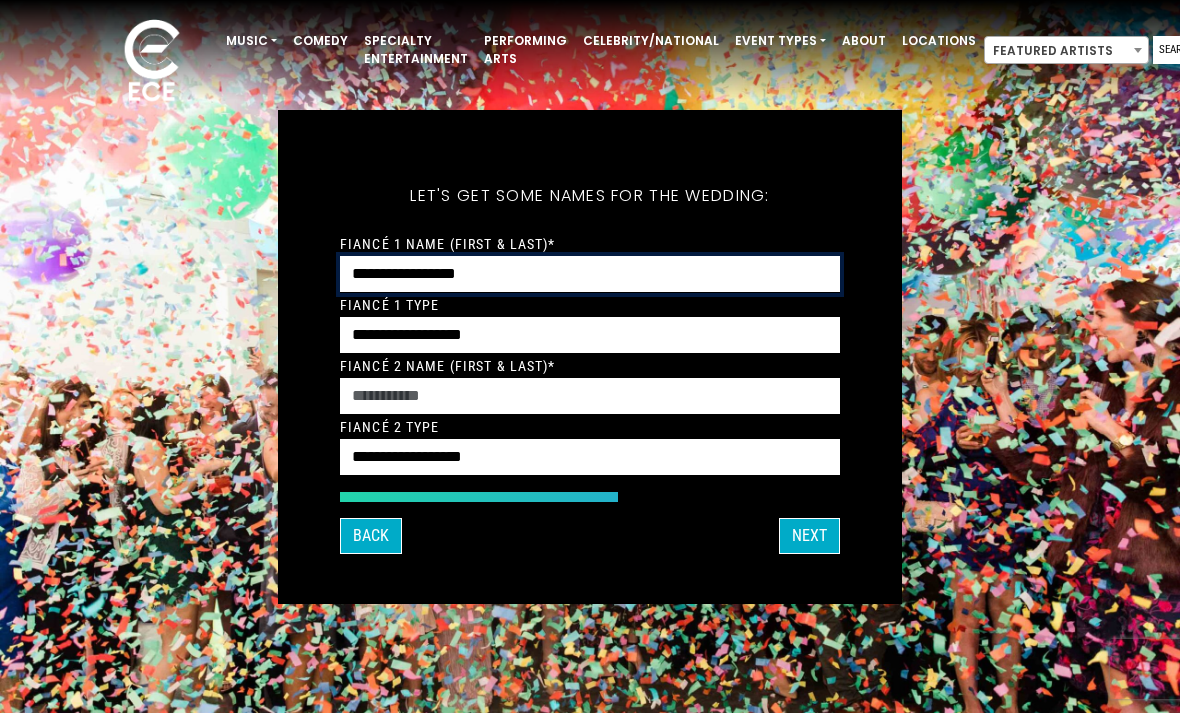 type on "**********" 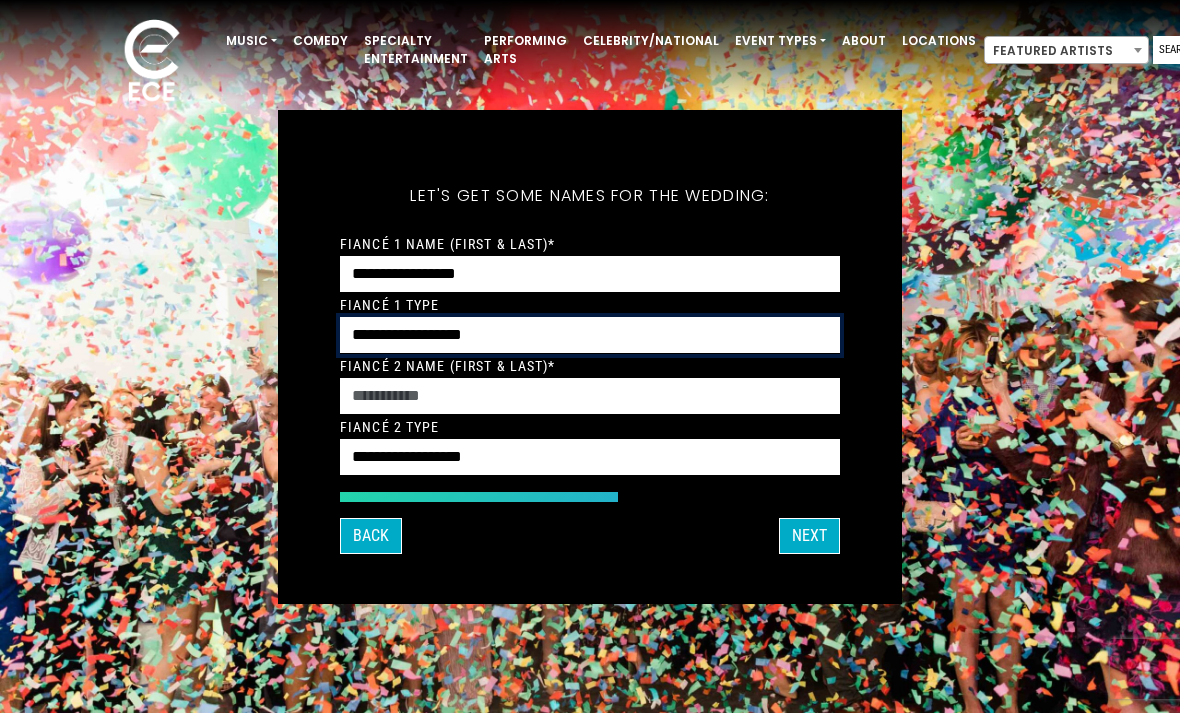 select on "*****" 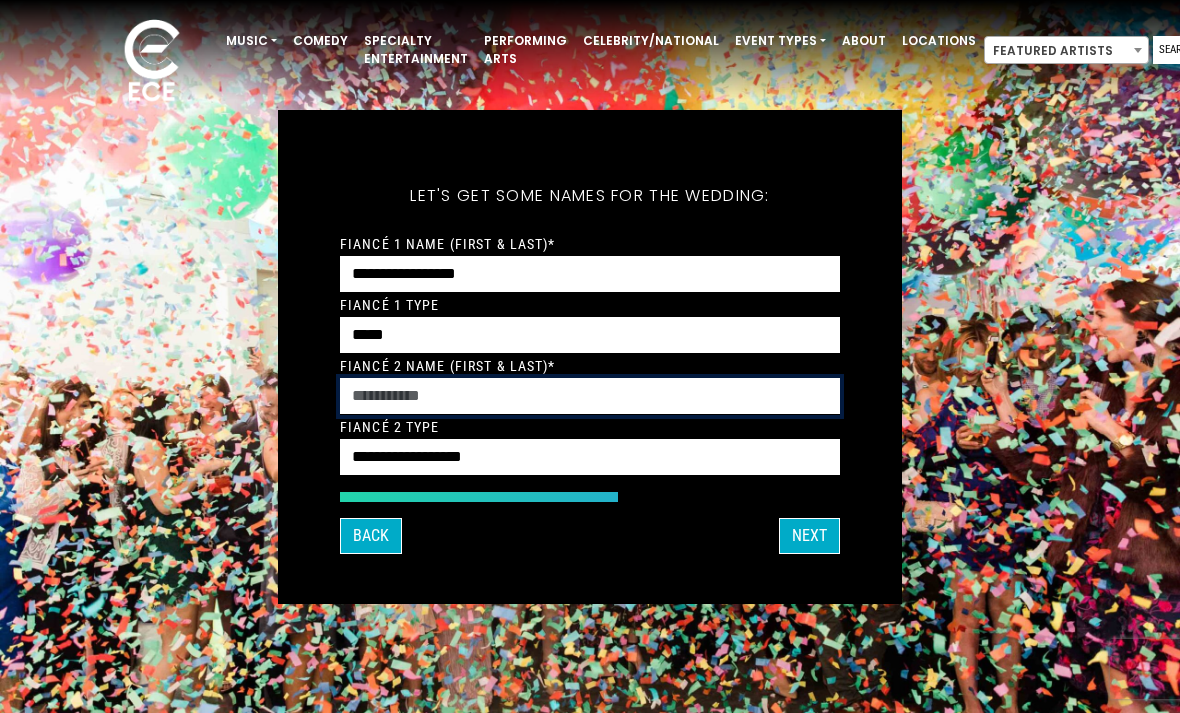 click on "Fiancé 2 Name (First & Last)*" at bounding box center [590, 396] 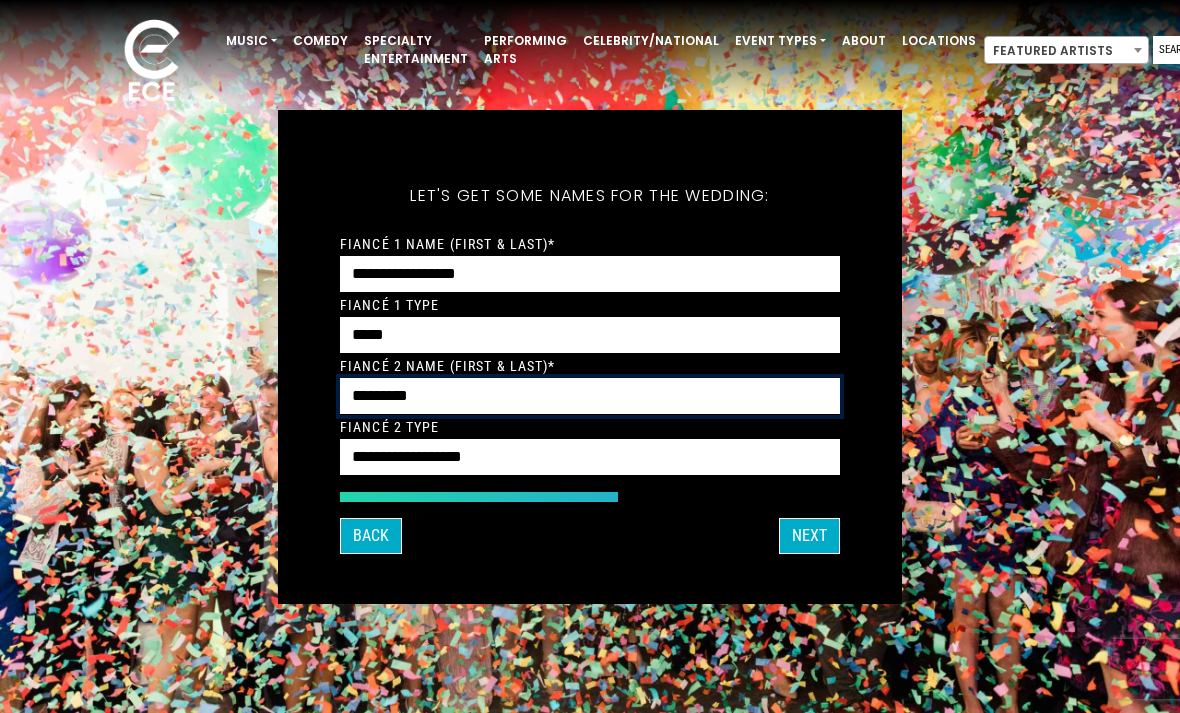 type on "*********" 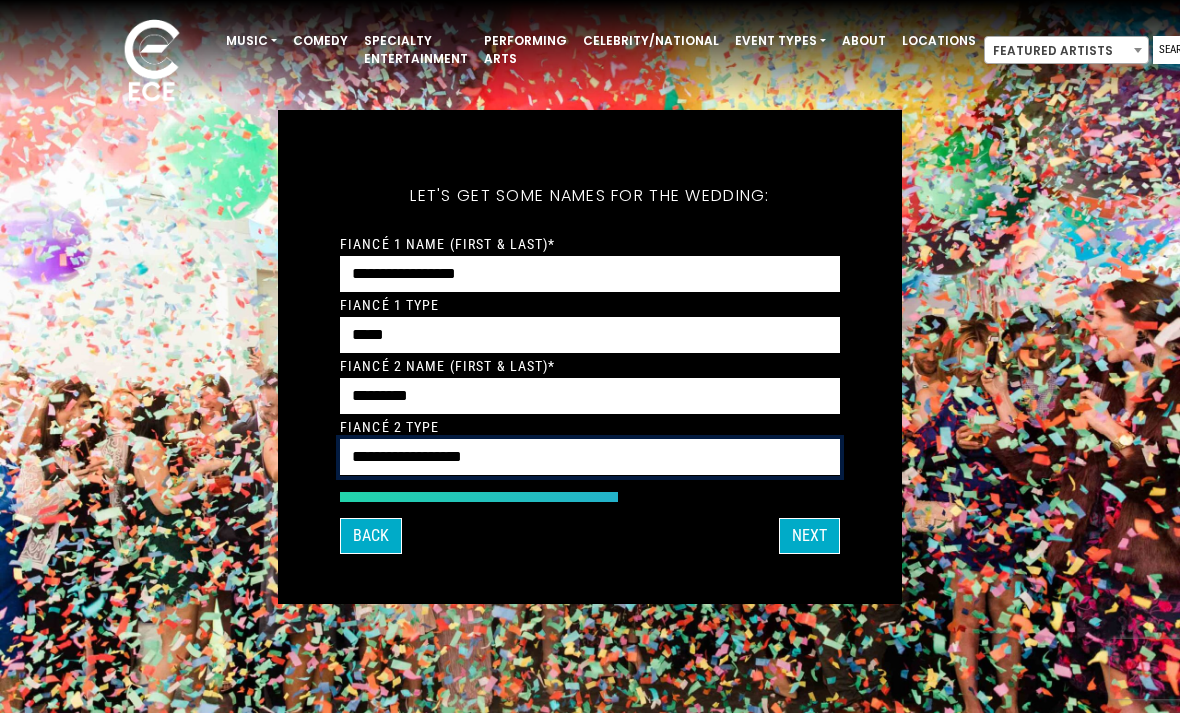 select on "*****" 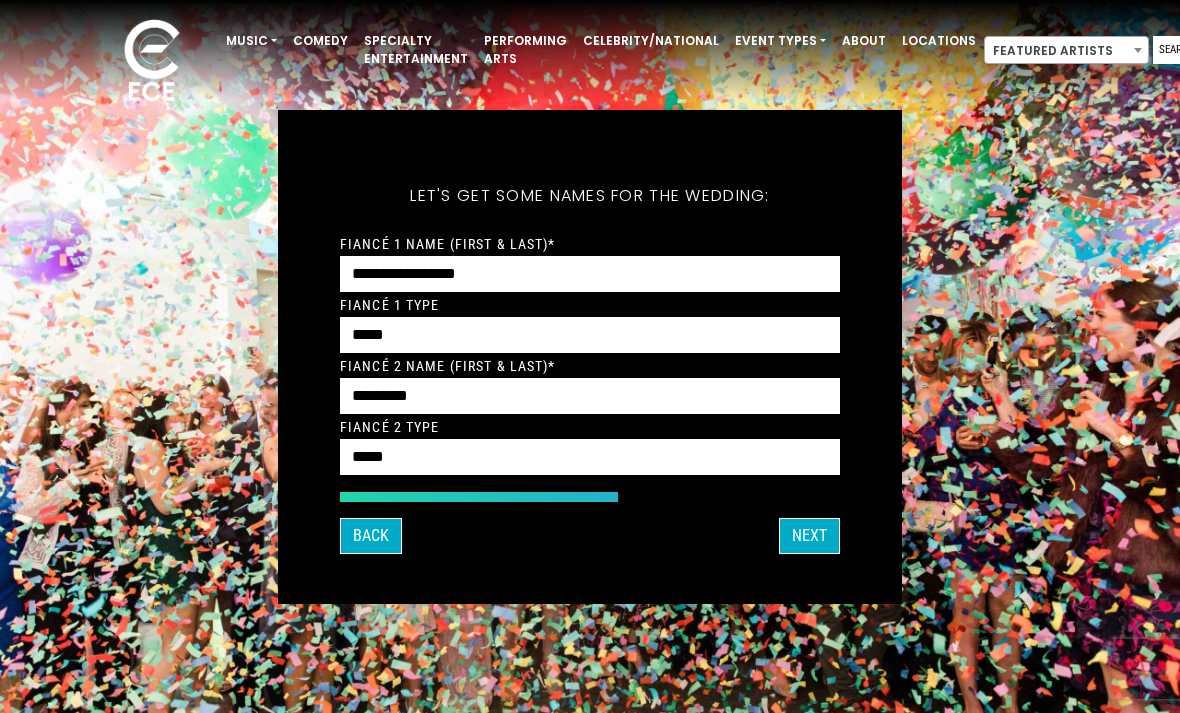 click on "Next" at bounding box center (809, 536) 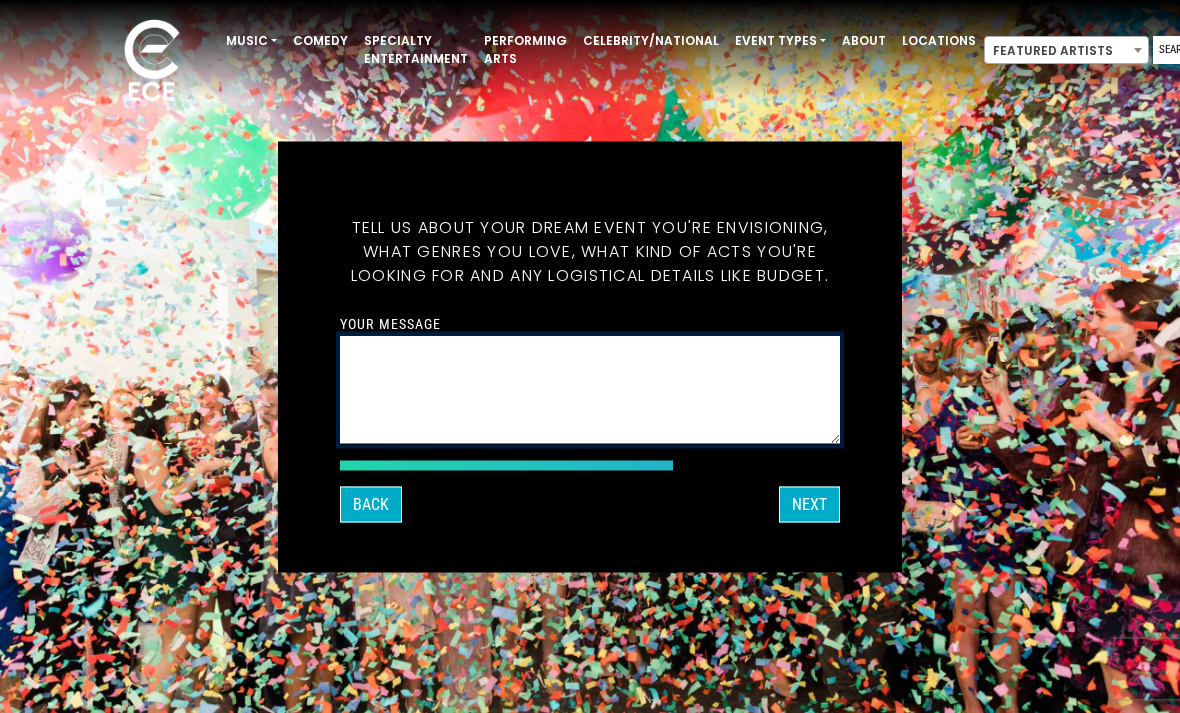 click on "Your message" at bounding box center (590, 389) 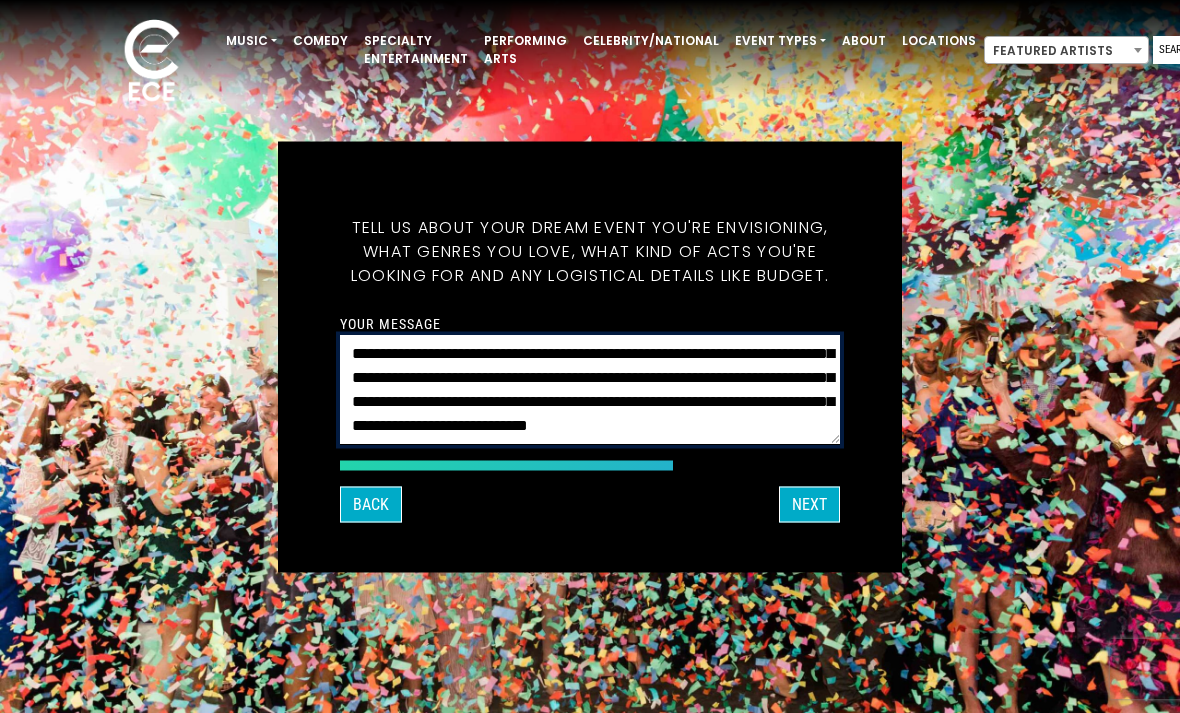 scroll, scrollTop: 65, scrollLeft: 0, axis: vertical 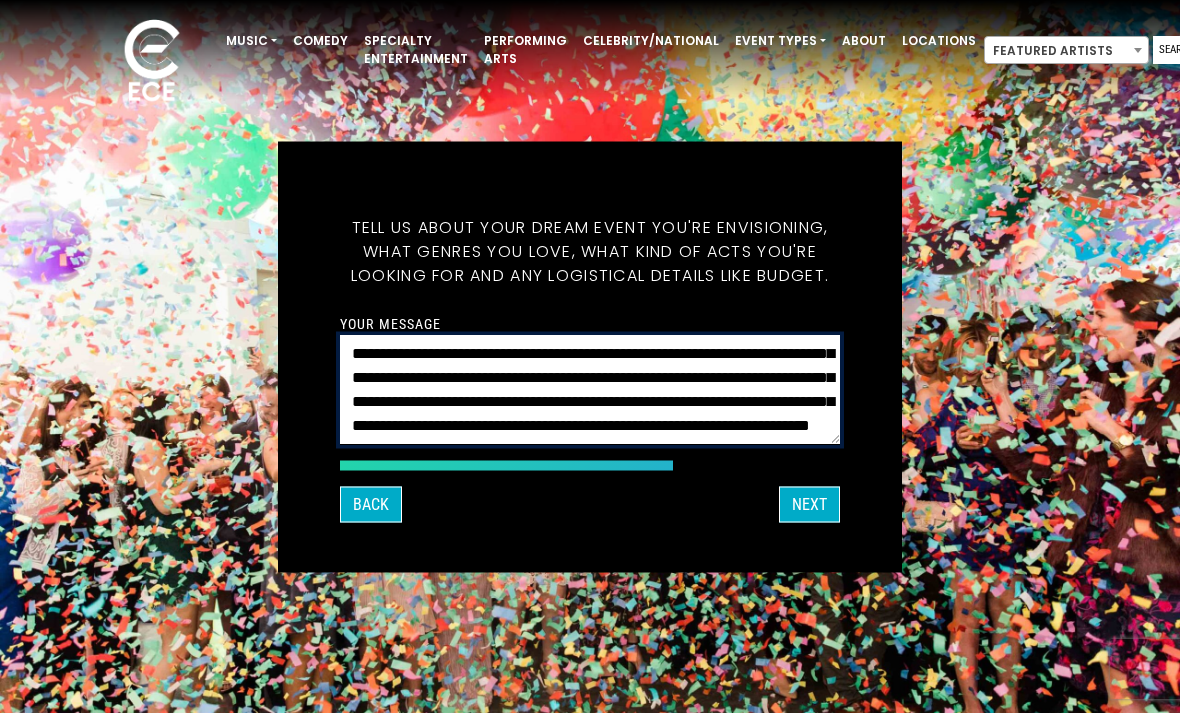 click on "**********" at bounding box center (590, 389) 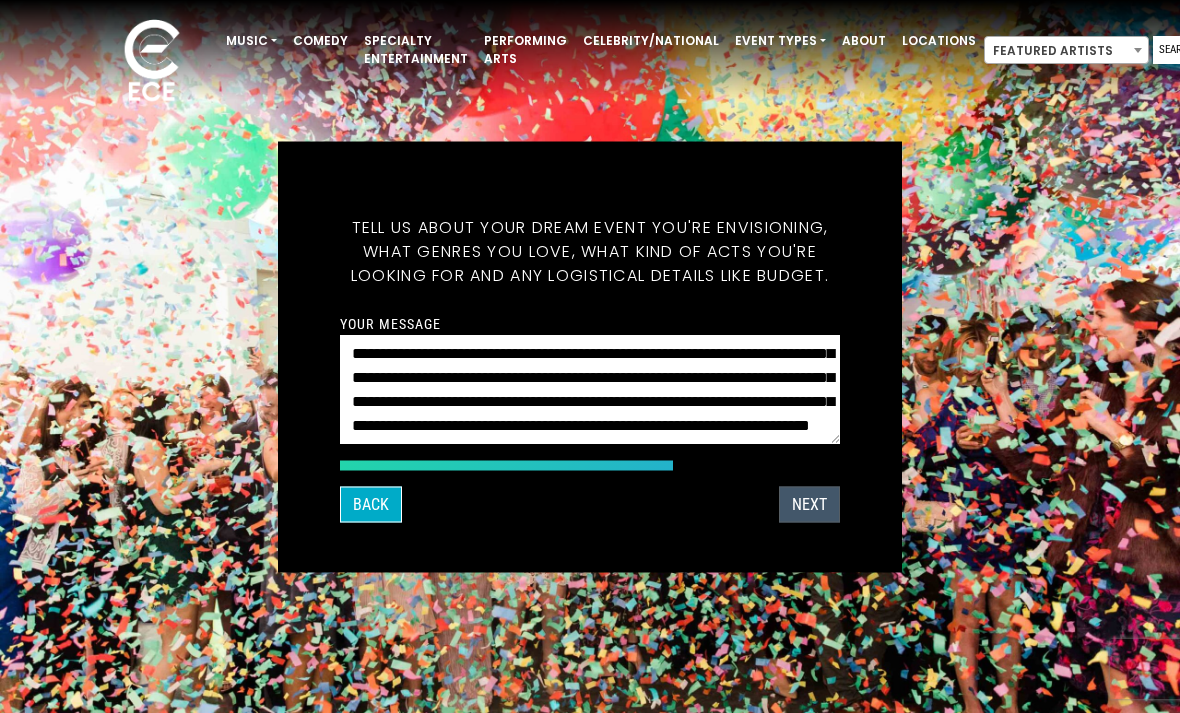 drag, startPoint x: 823, startPoint y: 539, endPoint x: 815, endPoint y: 516, distance: 24.351591 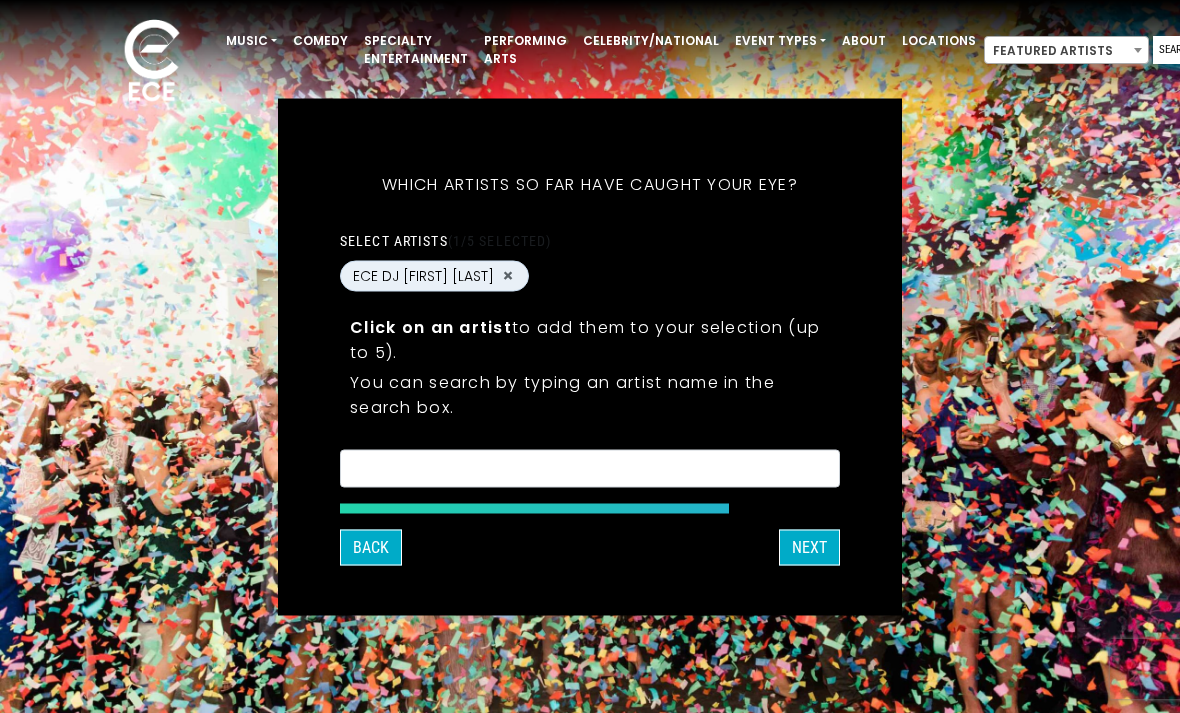 click on "×" at bounding box center (590, 468) 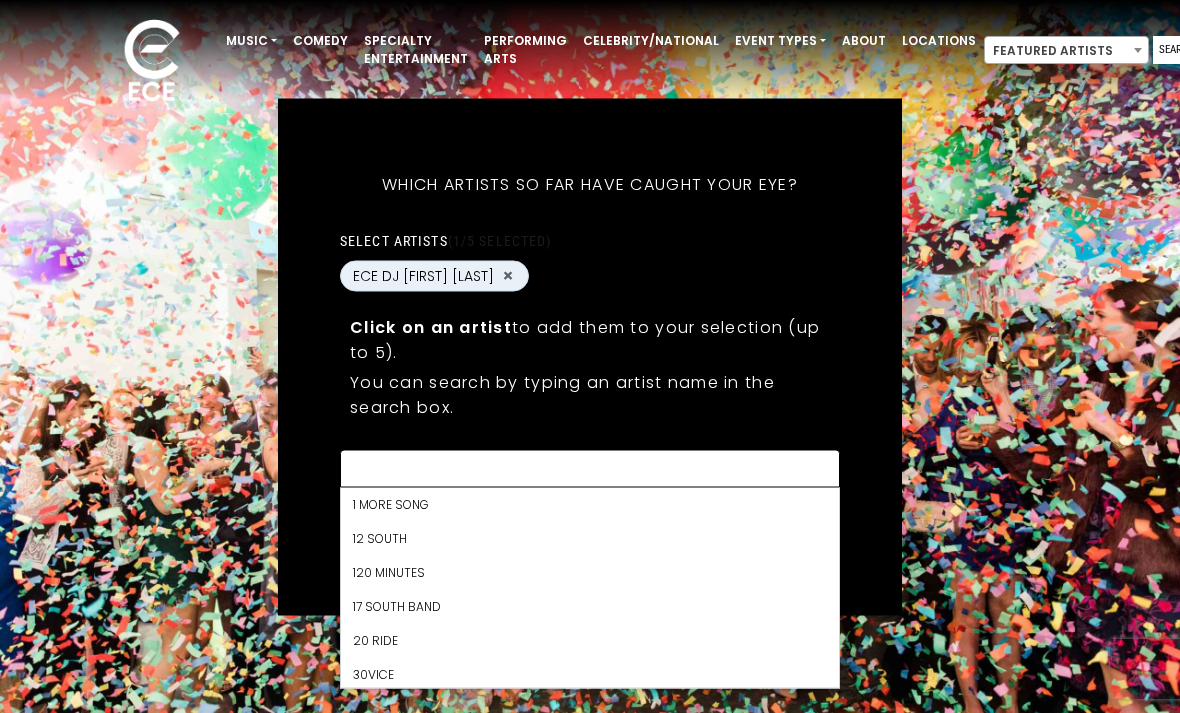 scroll, scrollTop: 2, scrollLeft: 0, axis: vertical 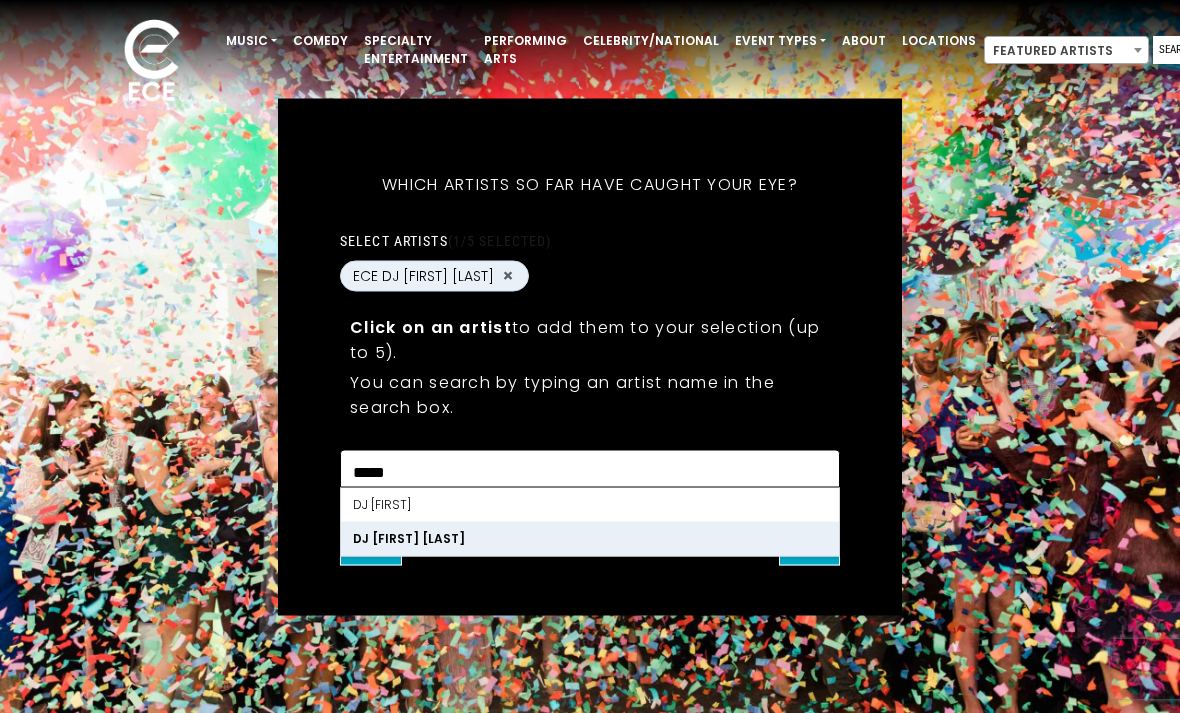 type on "*****" 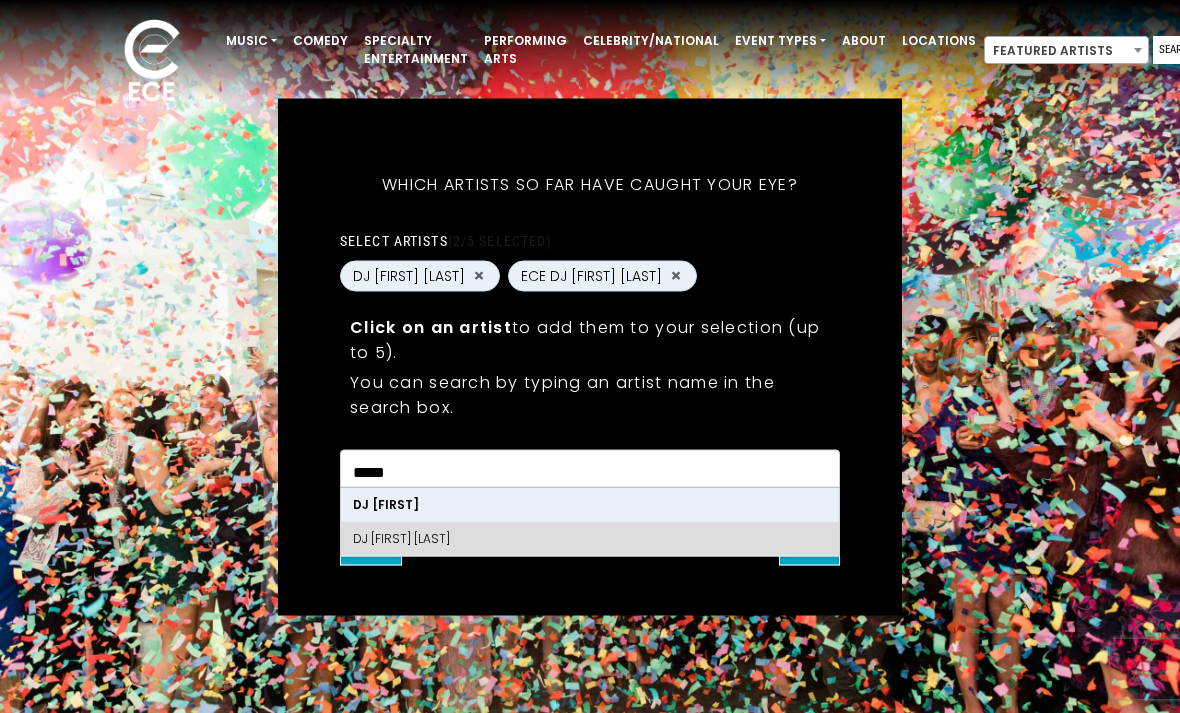 click on "*****" at bounding box center [590, 471] 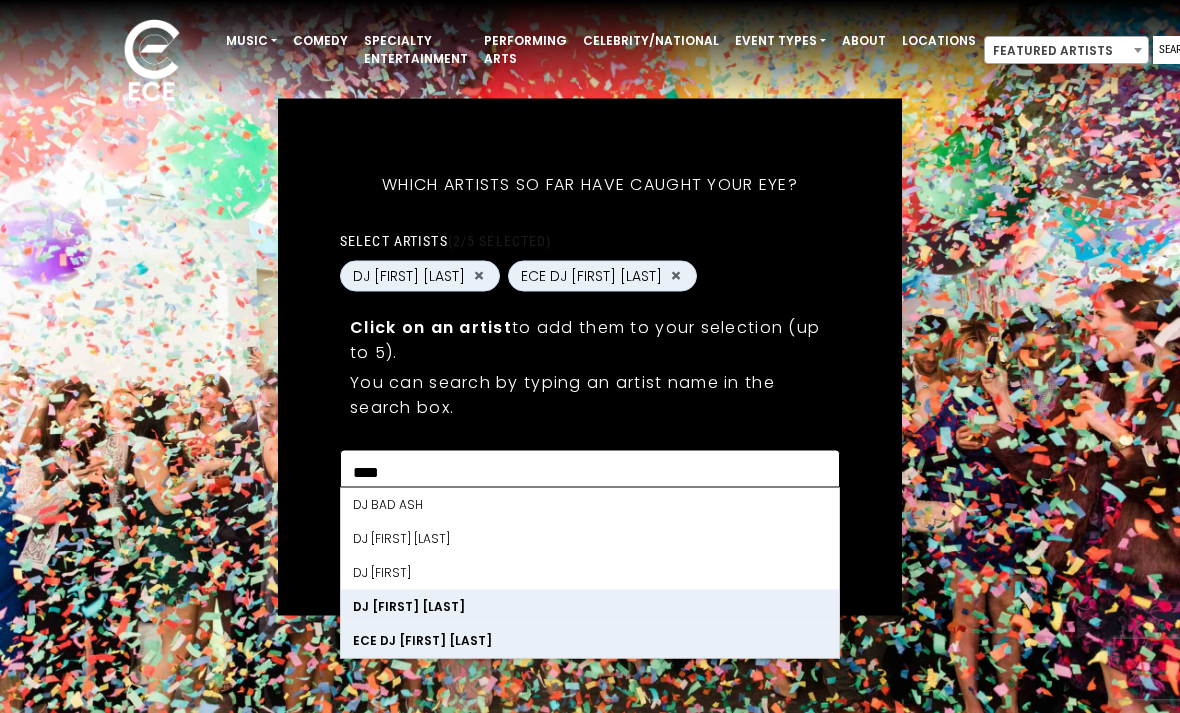 scroll, scrollTop: 0, scrollLeft: 0, axis: both 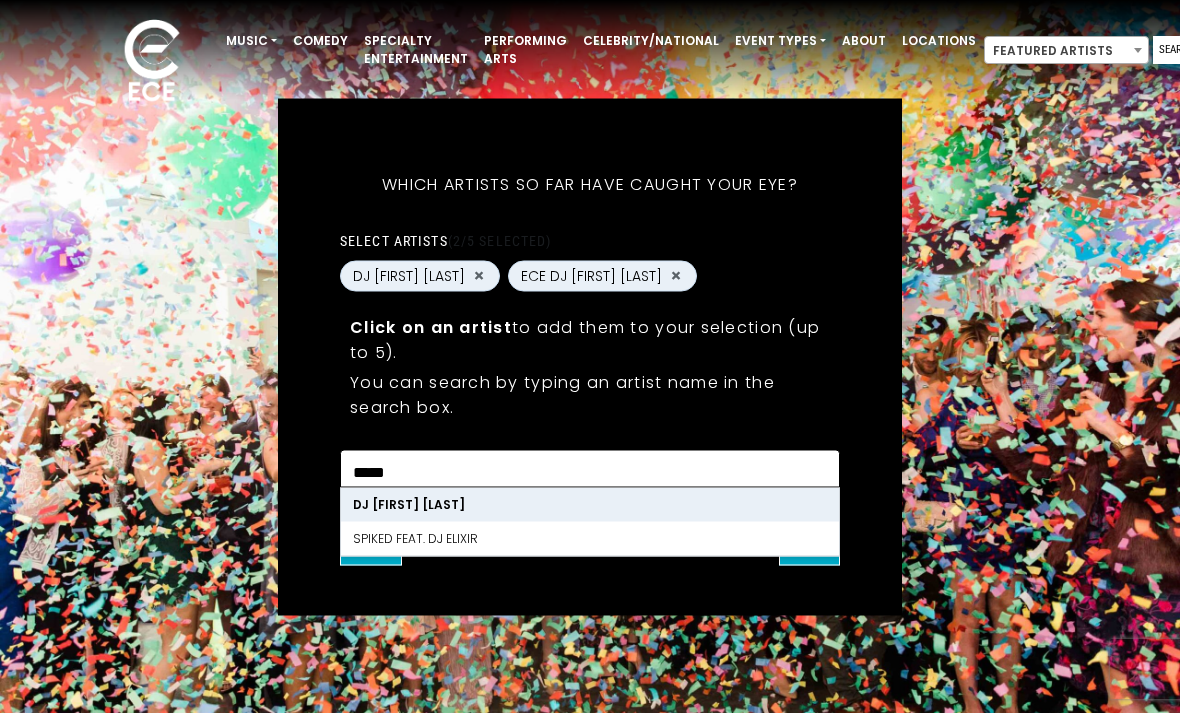 type on "*****" 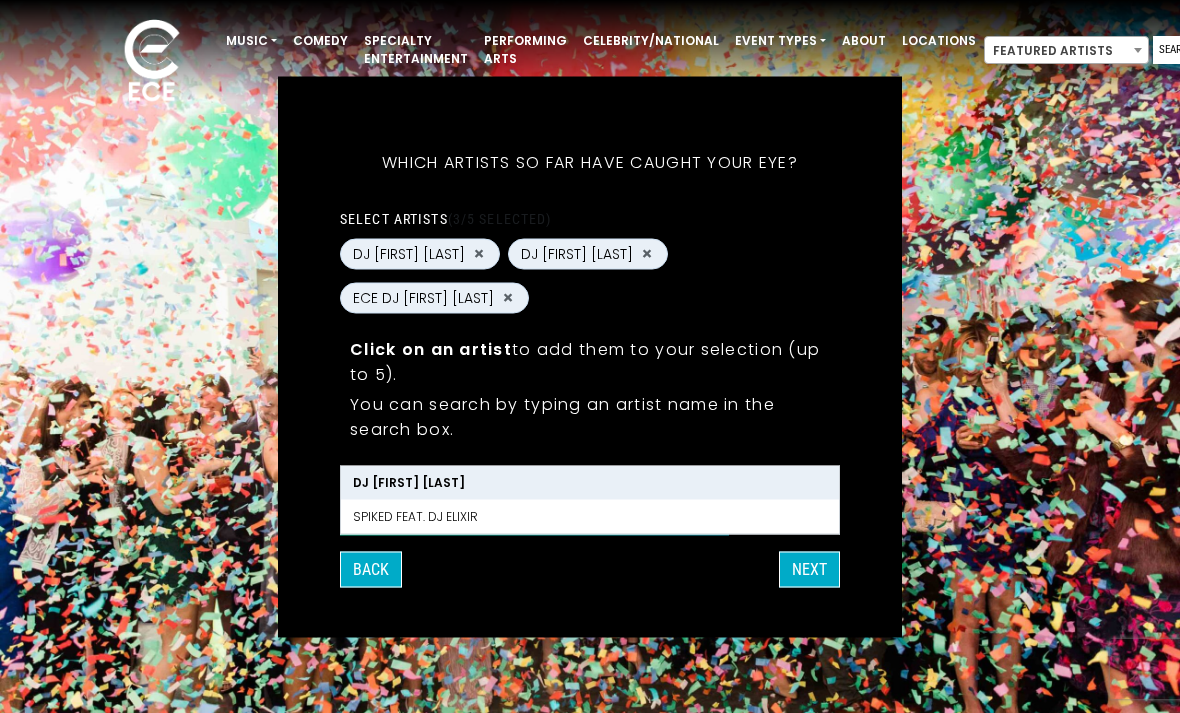 type 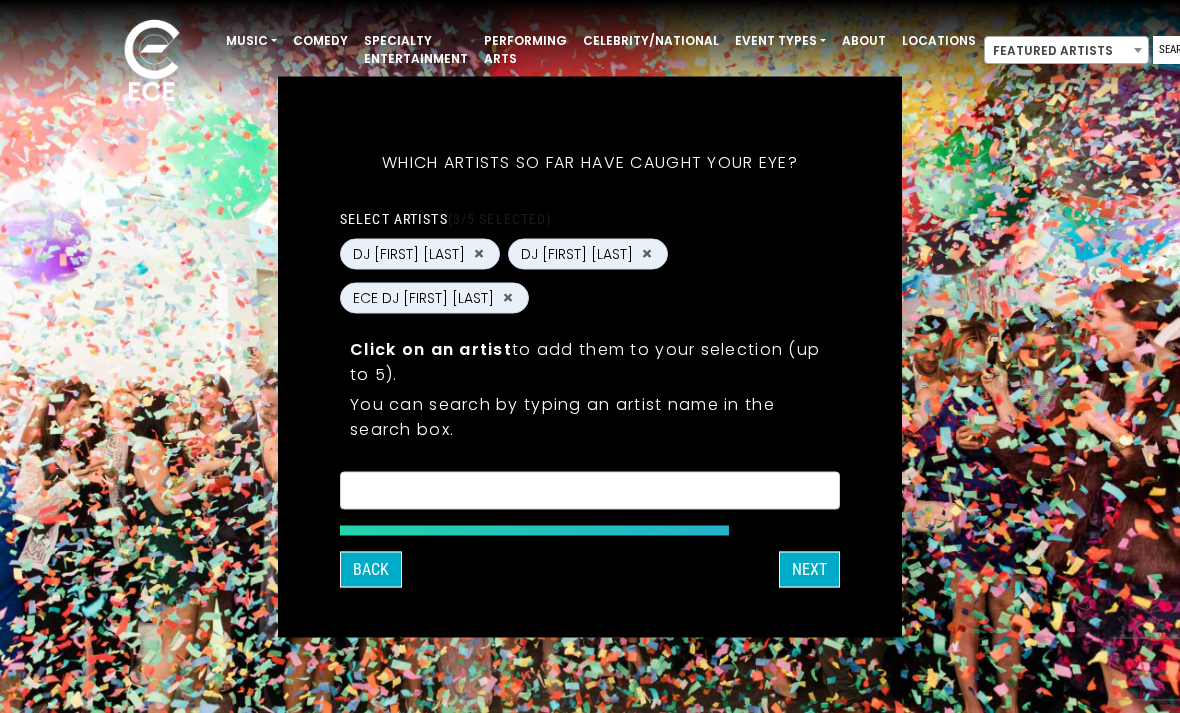 click on "What's your first and last name?
Thanks  [FIRST], ! What's your email and the best number to reach you at?
Great! Now tell us a little about your event.
What kind of event is it?
Let's get some names for the wedding:
* * *" at bounding box center (590, 356) 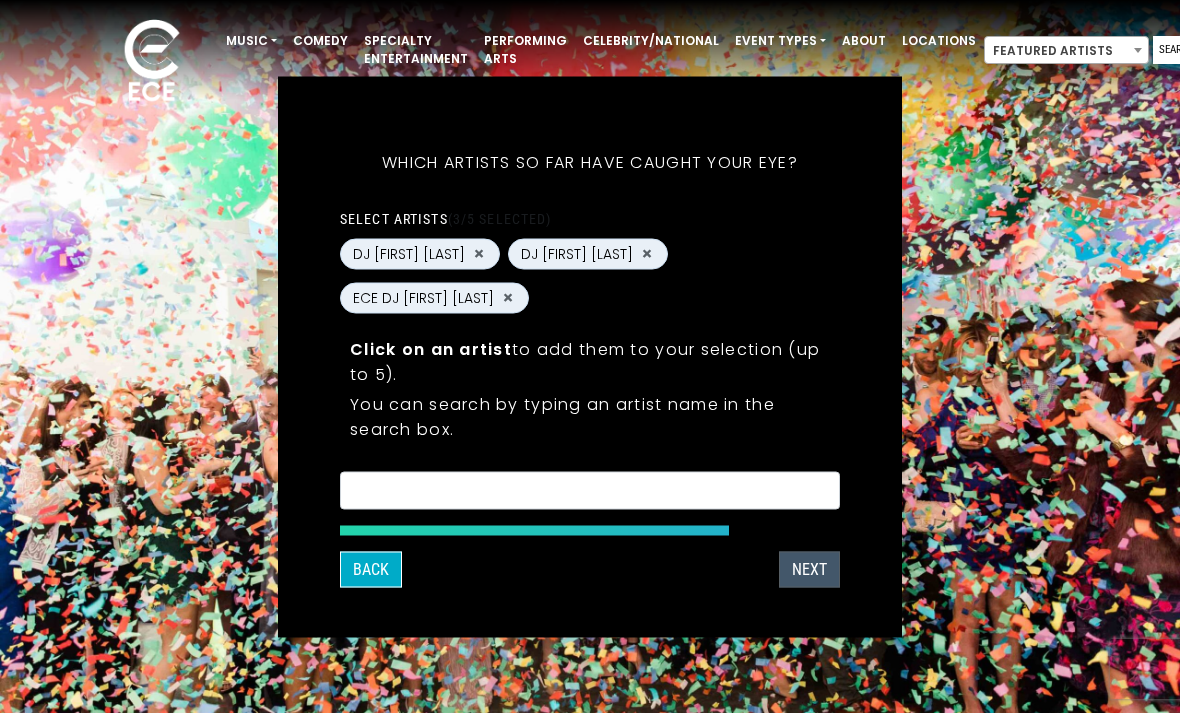 click on "Next" at bounding box center [809, 569] 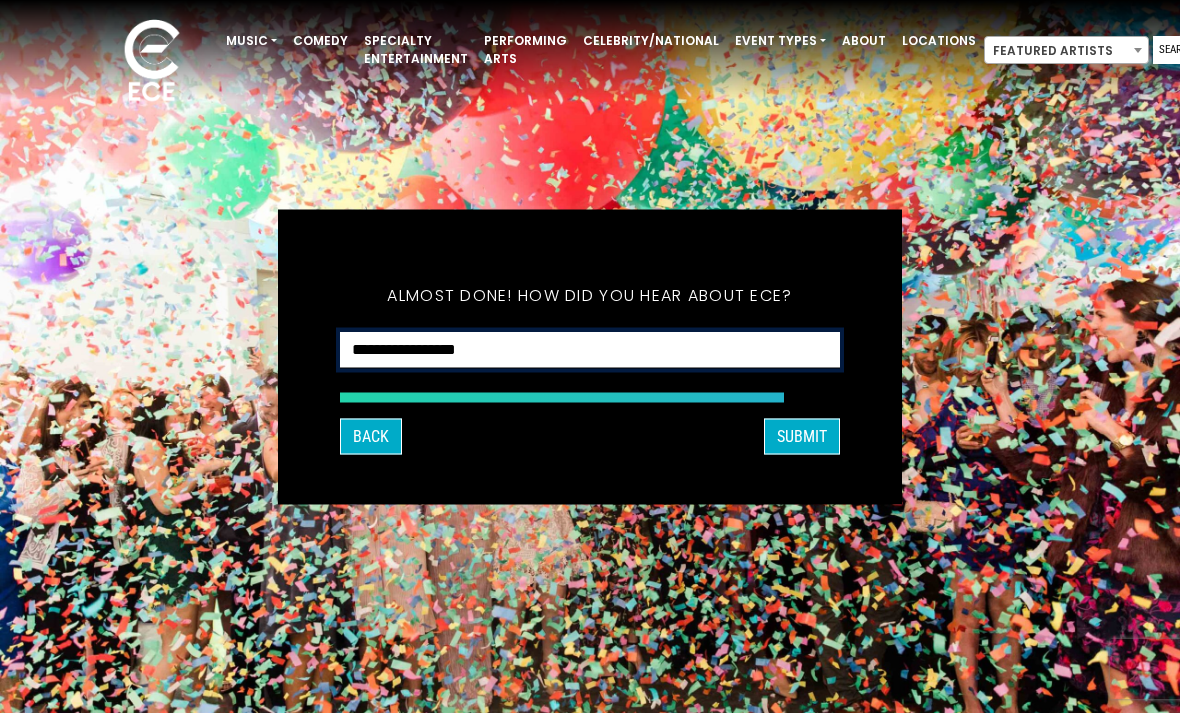 select on "**********" 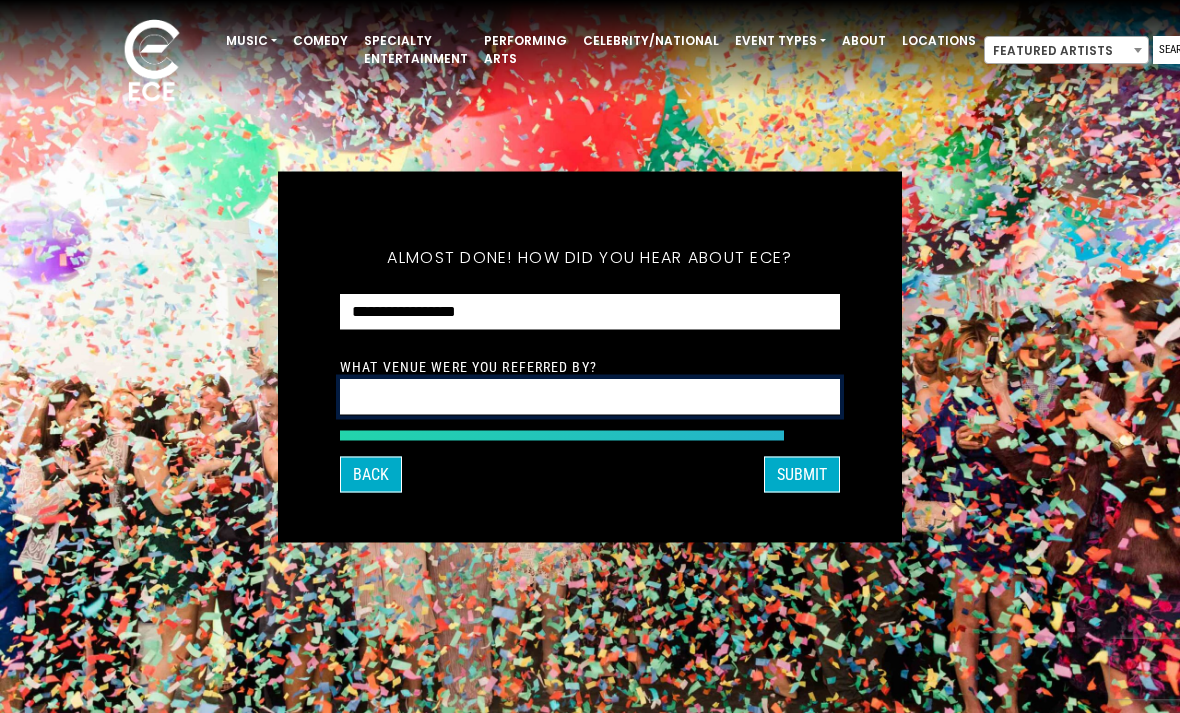 click at bounding box center (590, 396) 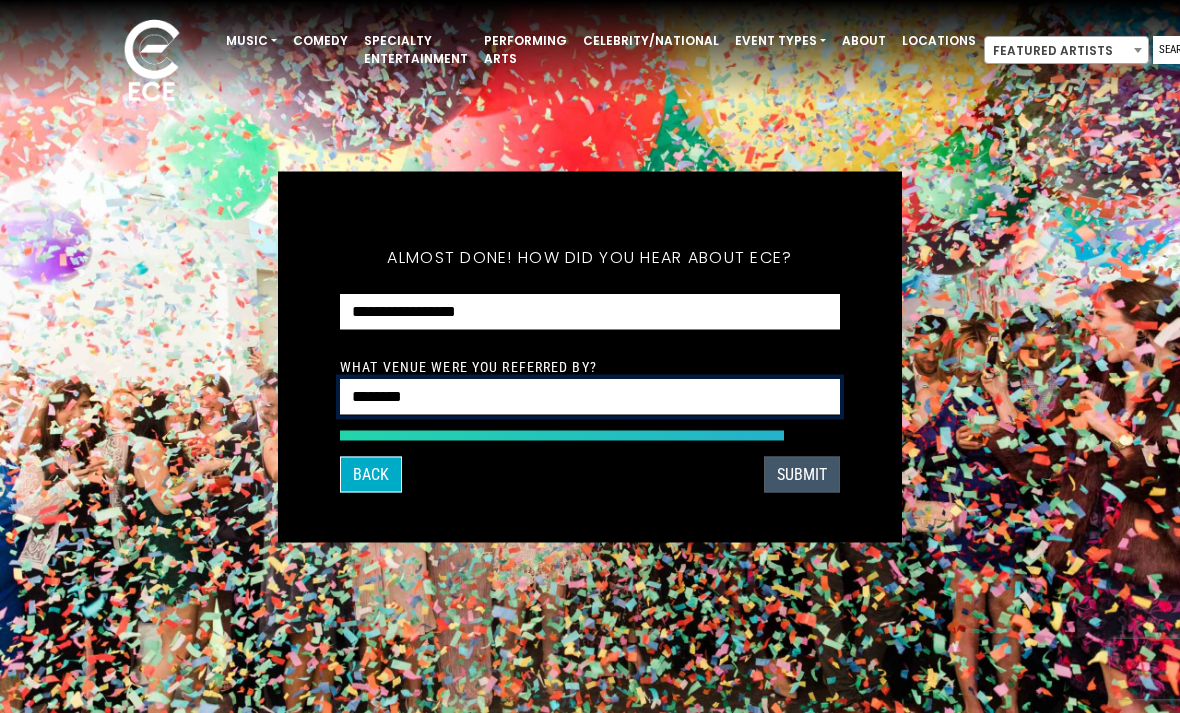 type on "********" 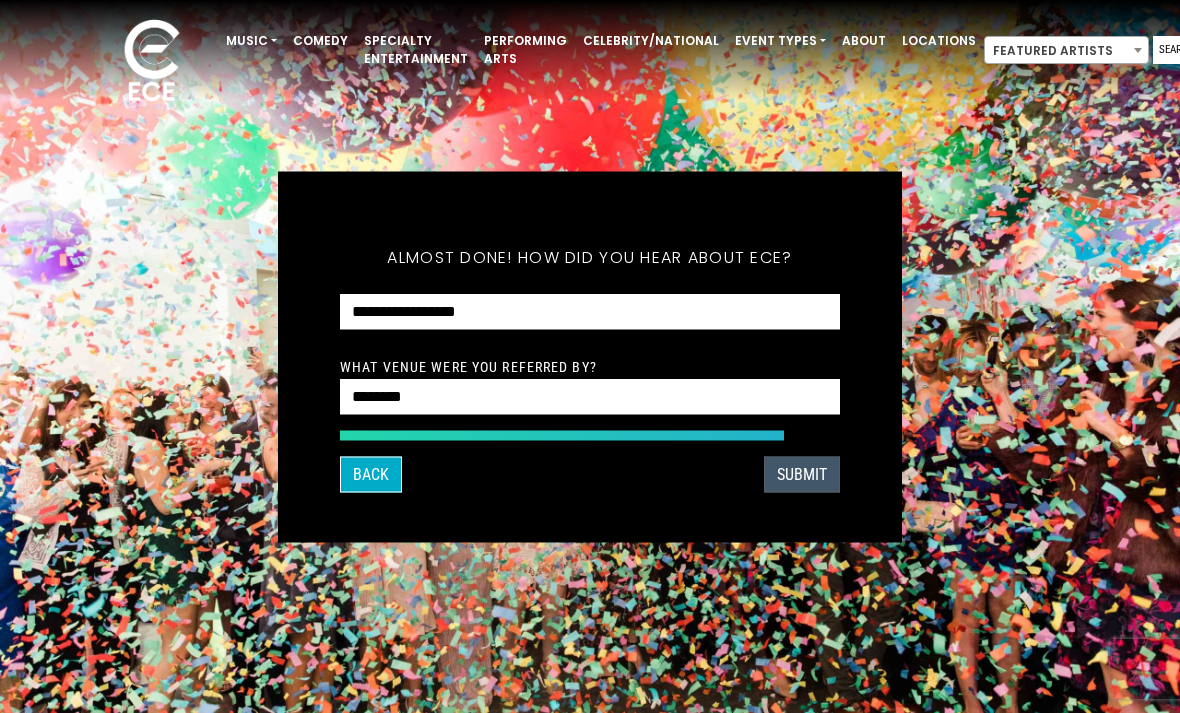 click on "SUBMIT" at bounding box center (802, 474) 